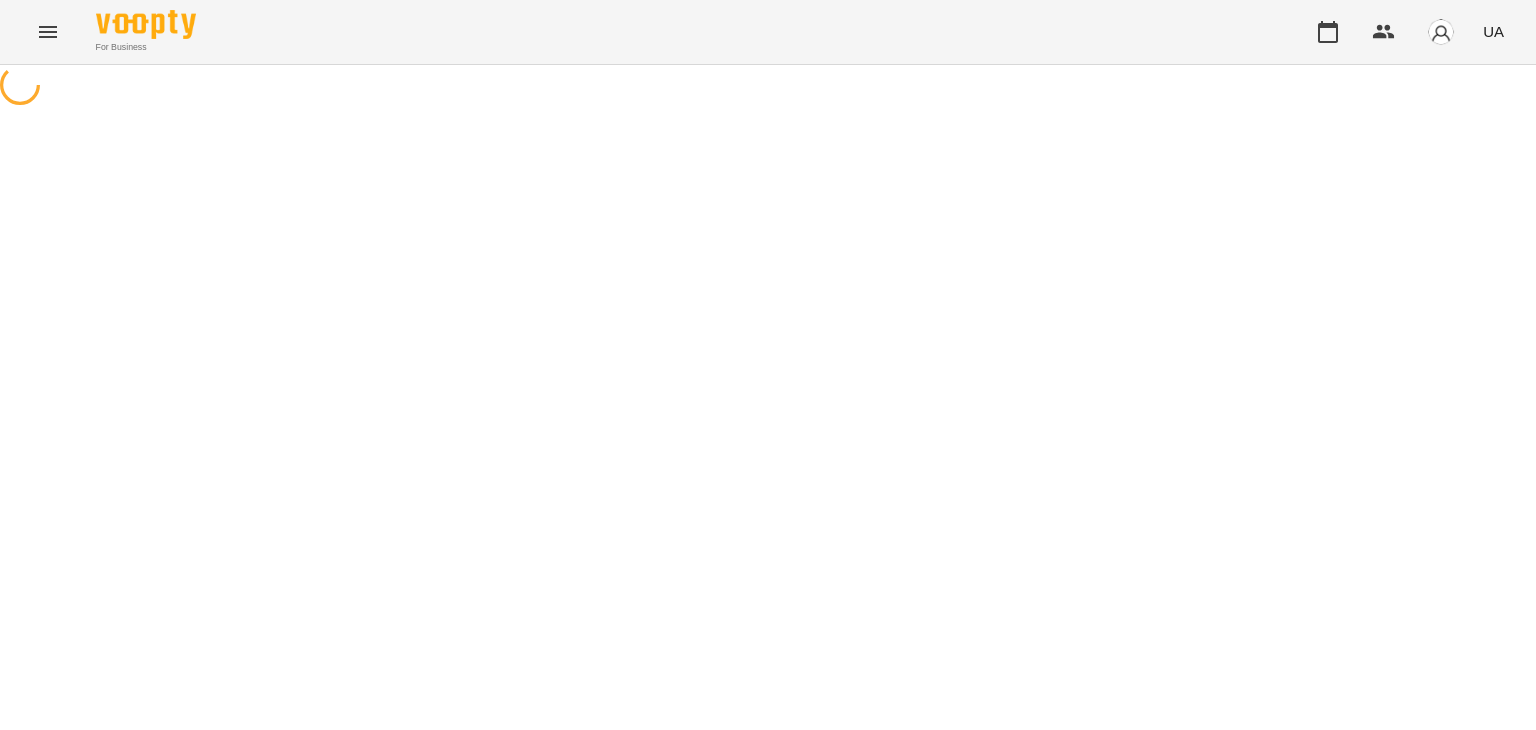 scroll, scrollTop: 0, scrollLeft: 0, axis: both 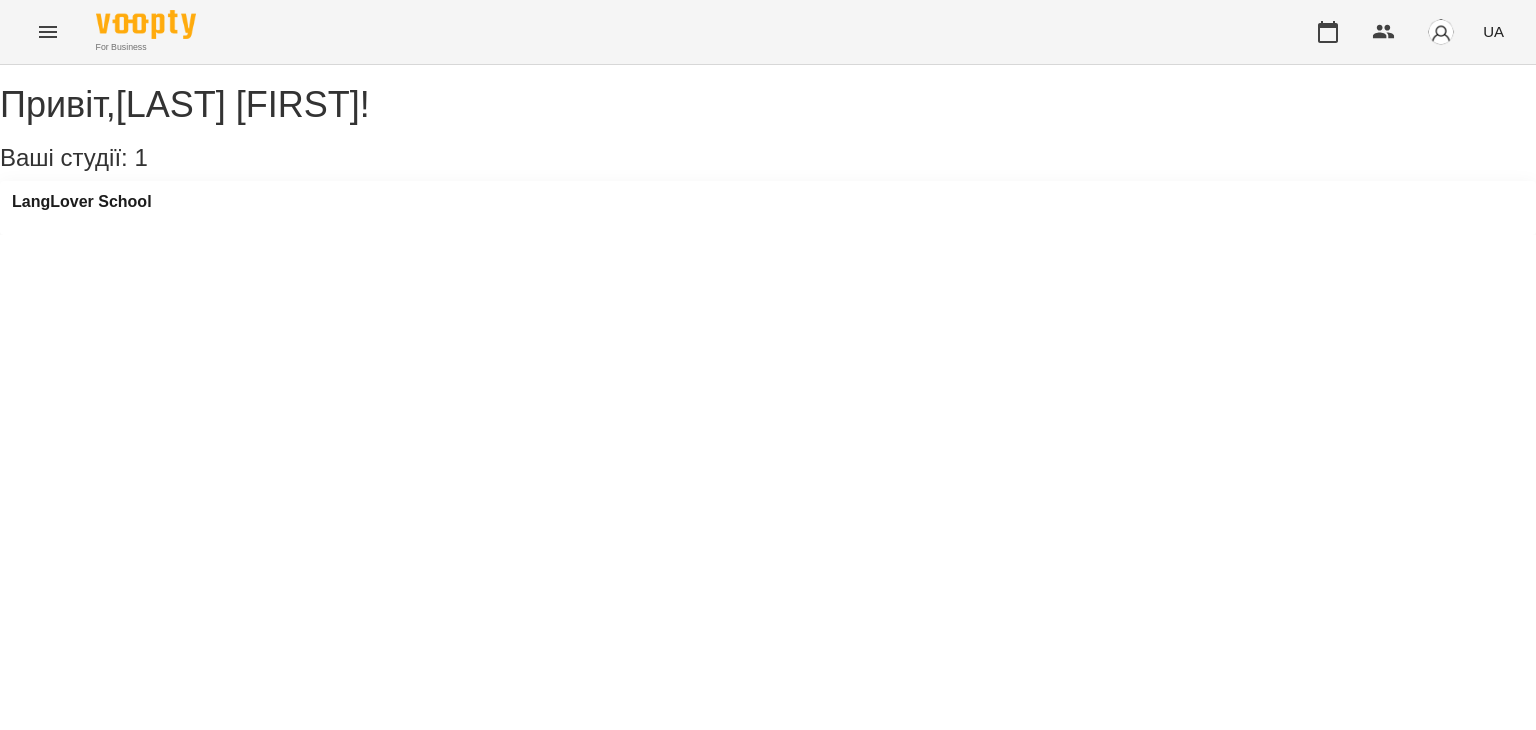 click on "Привіт ,  Стукан Сніжана ! Ваші студії:   1 LangLover School" at bounding box center (768, 150) 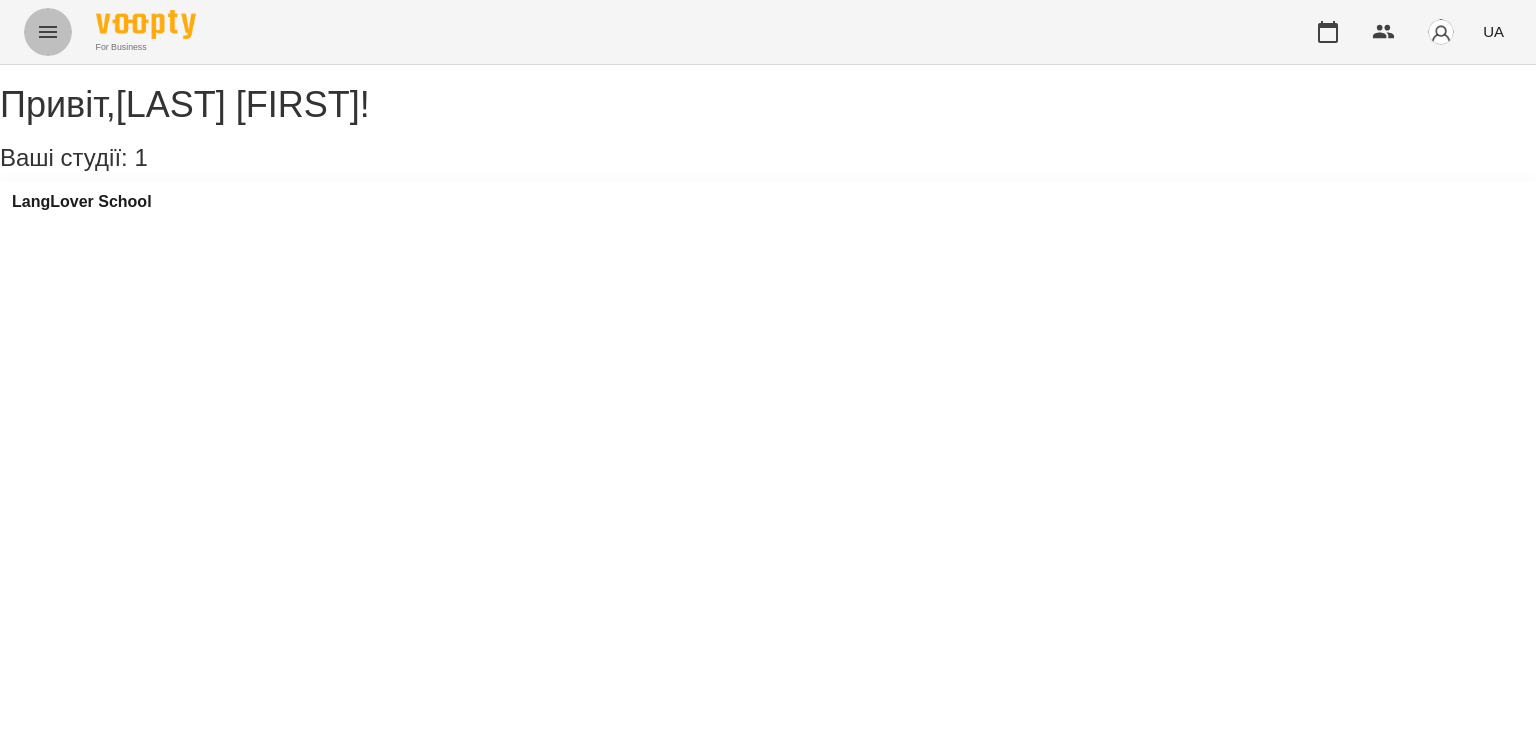 click at bounding box center [48, 32] 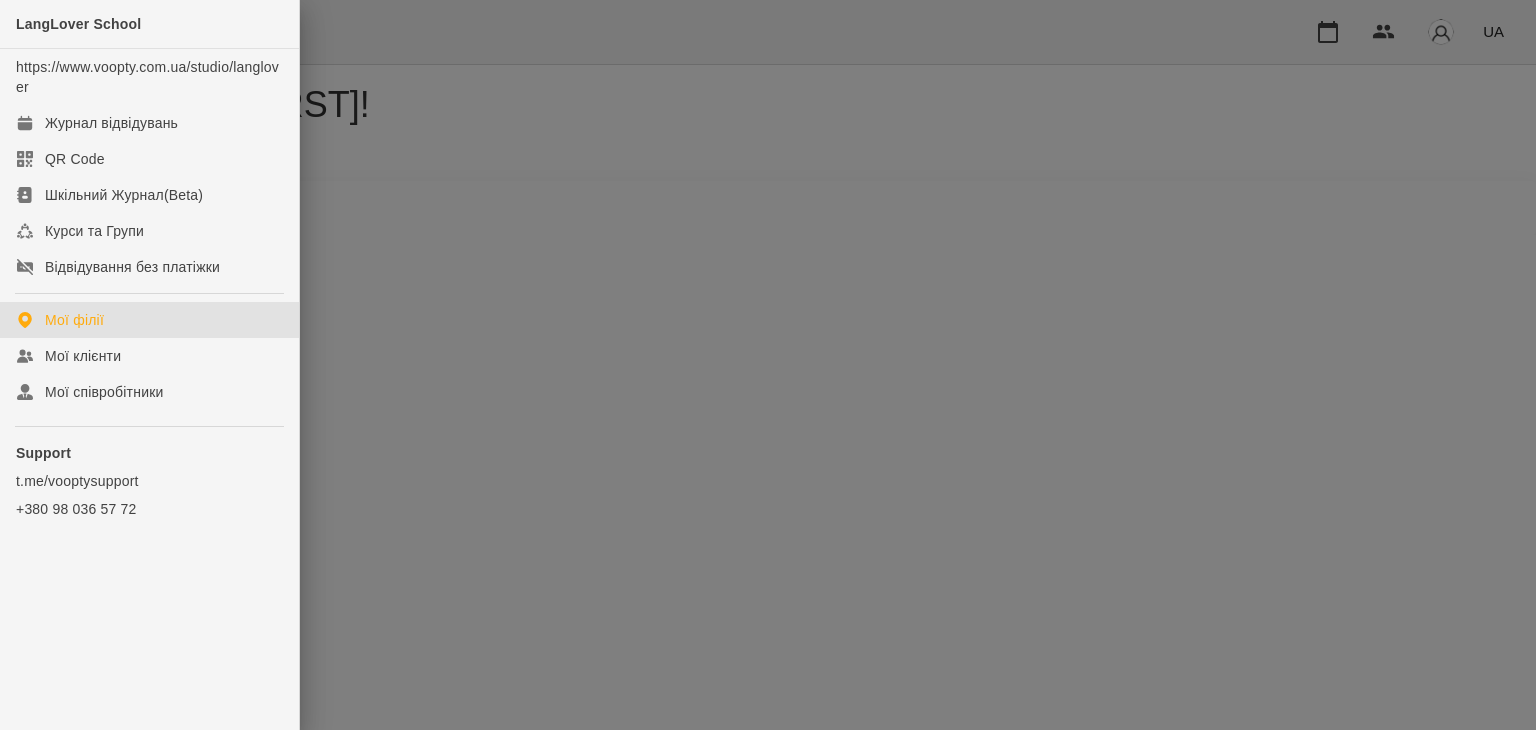 click at bounding box center [768, 365] 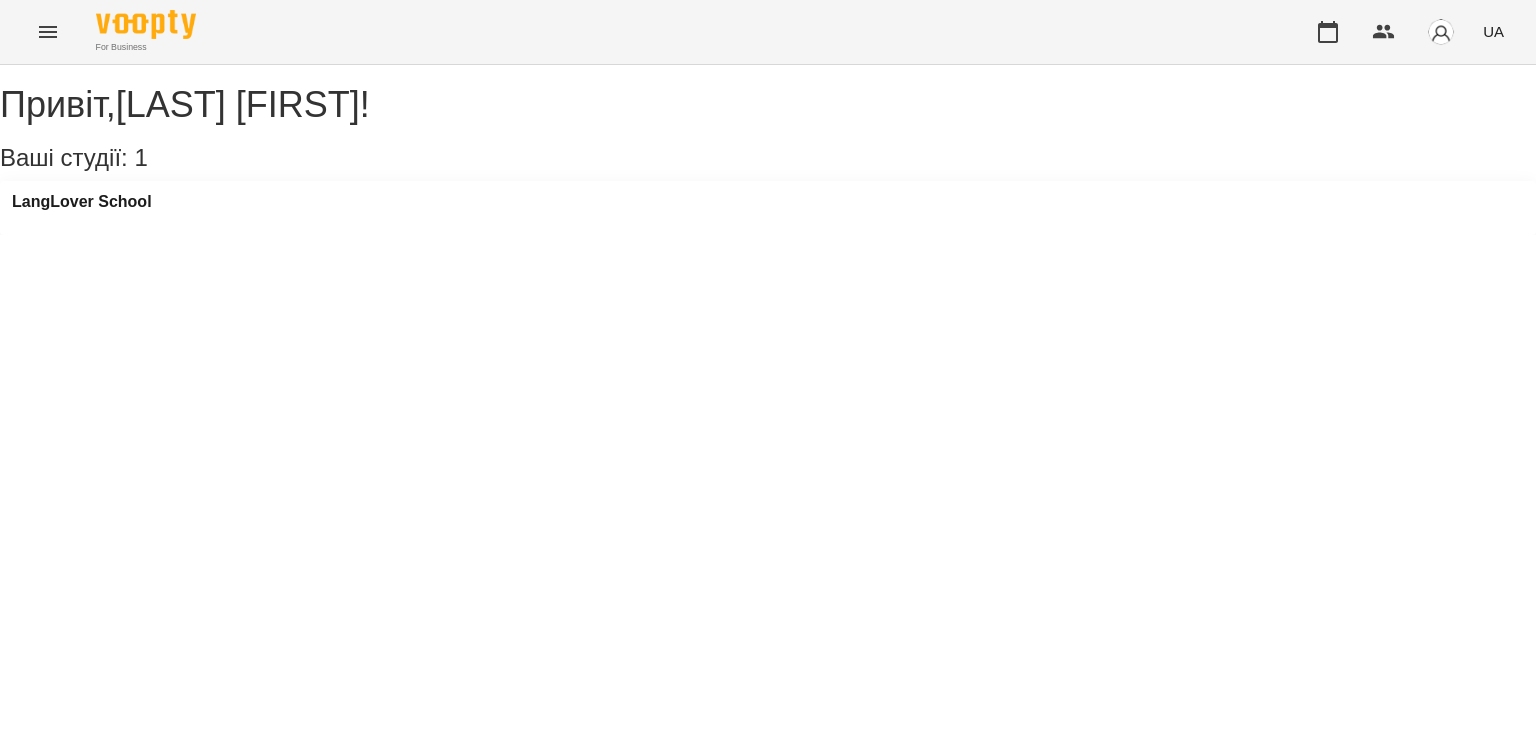 click on "Привіт ,  Стукан Сніжана ! Ваші студії:   1 LangLover School" at bounding box center [768, 150] 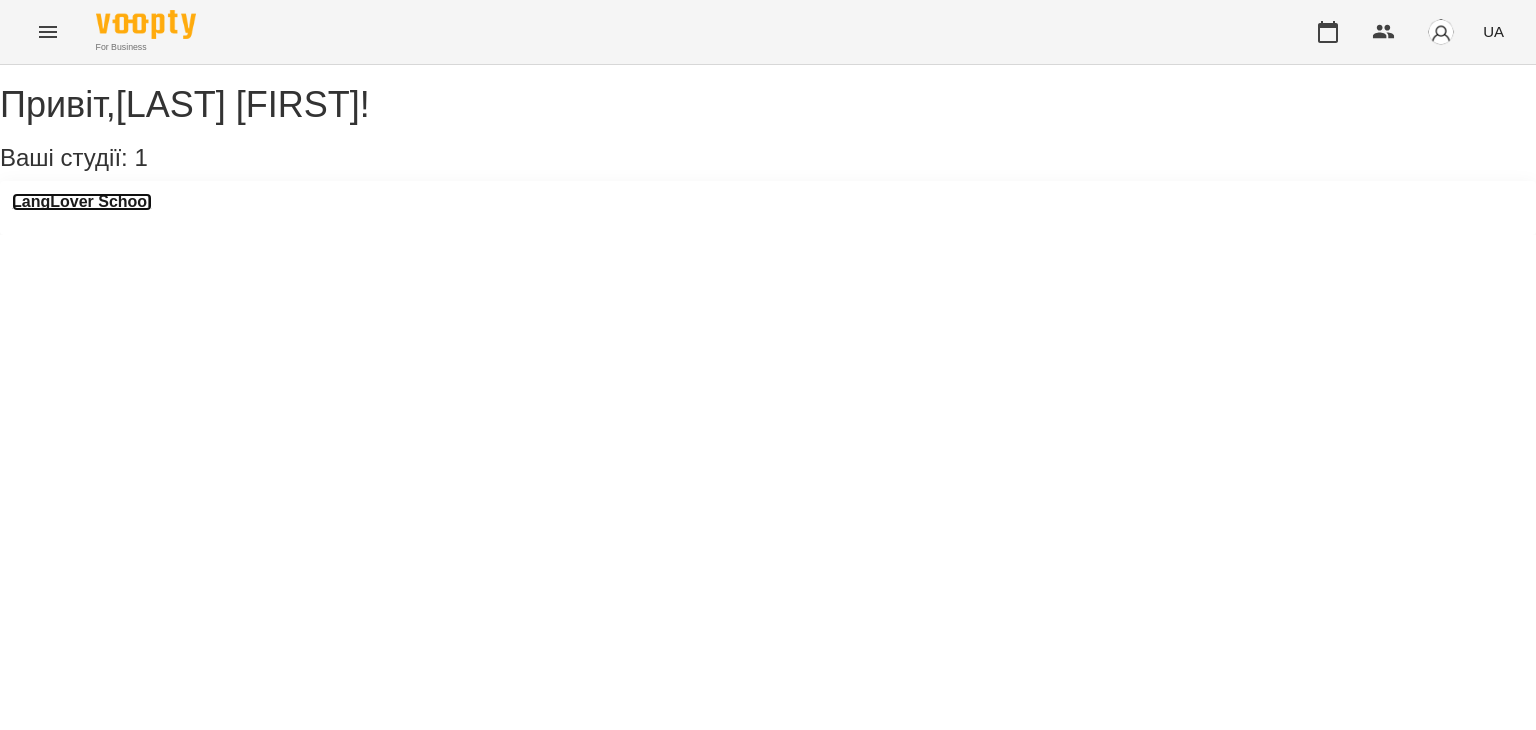 click on "LangLover School" at bounding box center [82, 202] 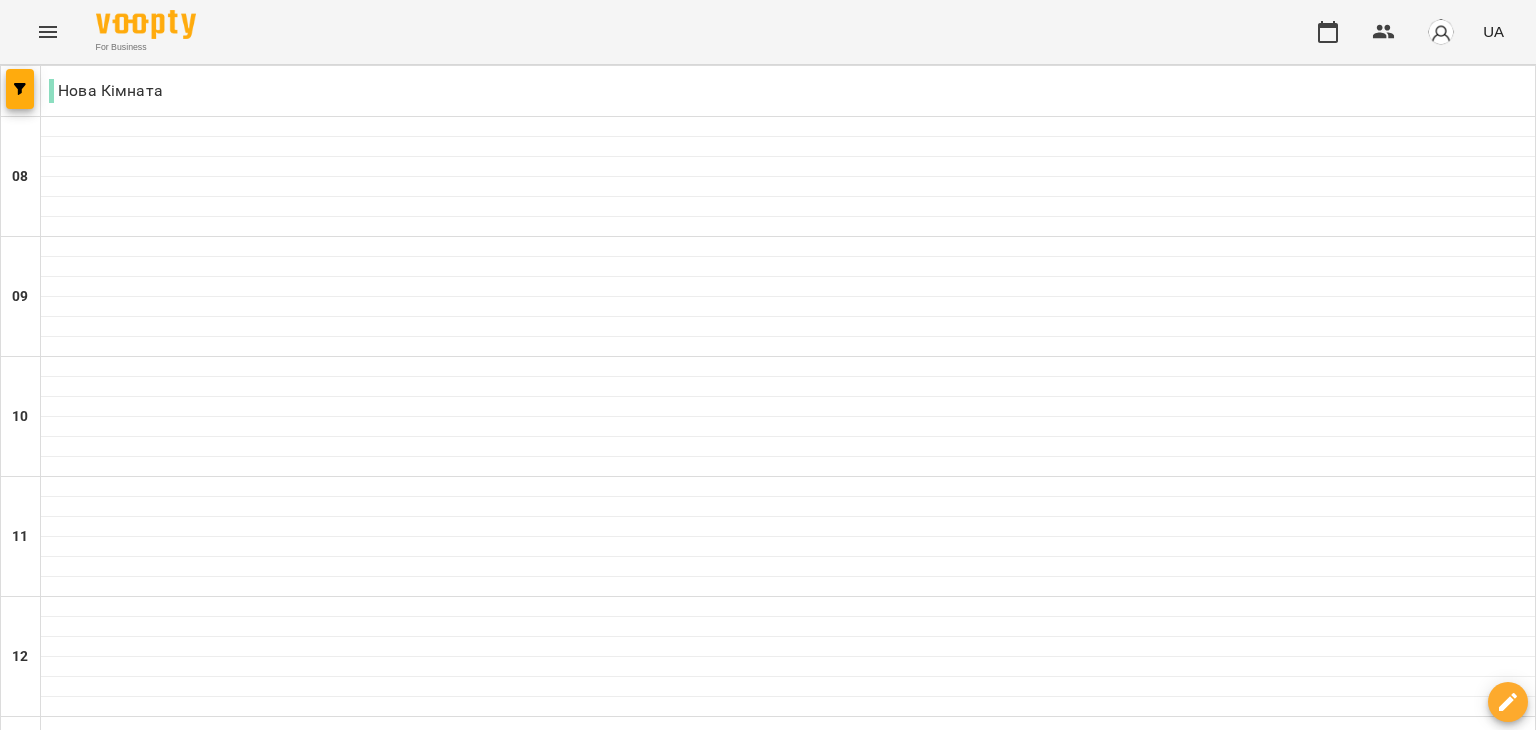 click on "вт 05 серп" at bounding box center [343, 1949] 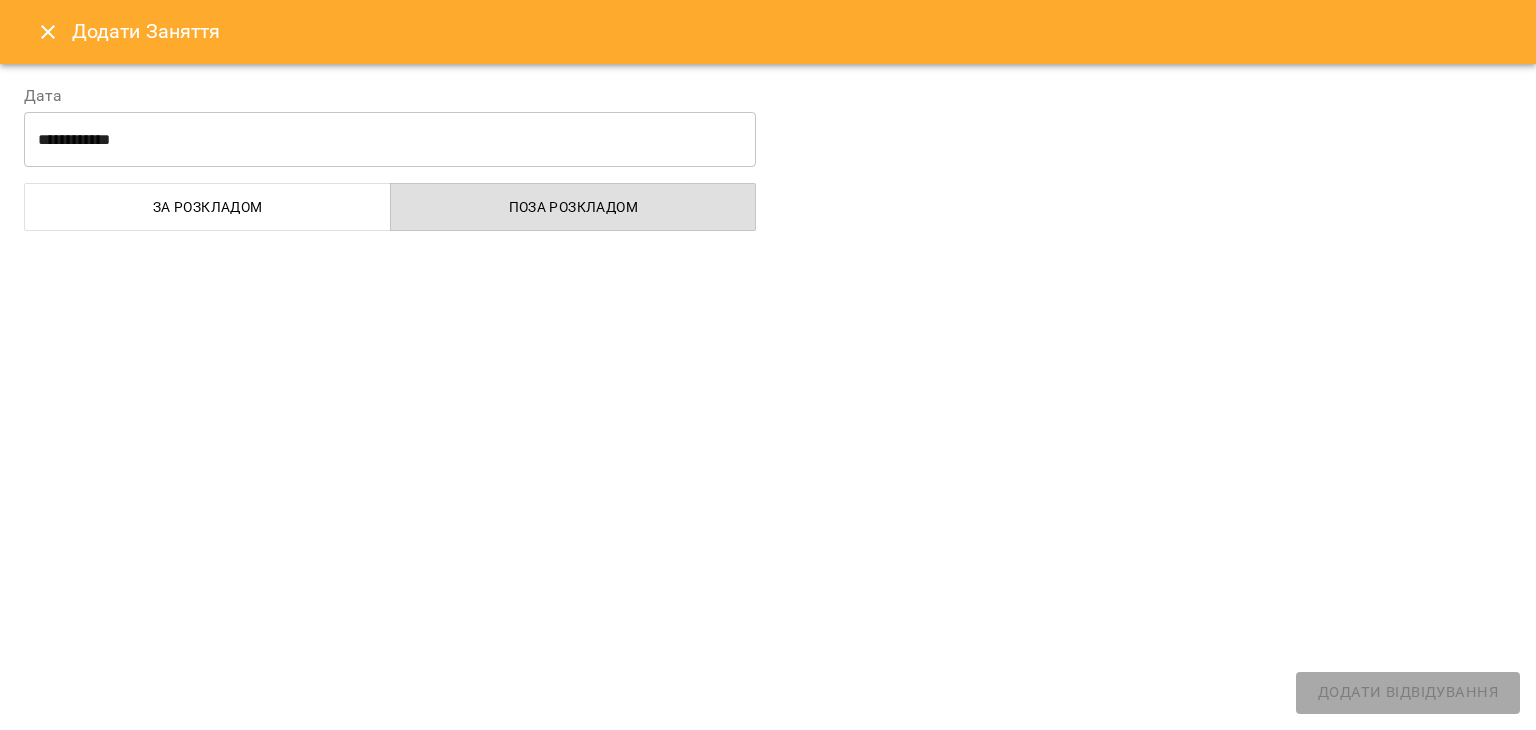 select on "**********" 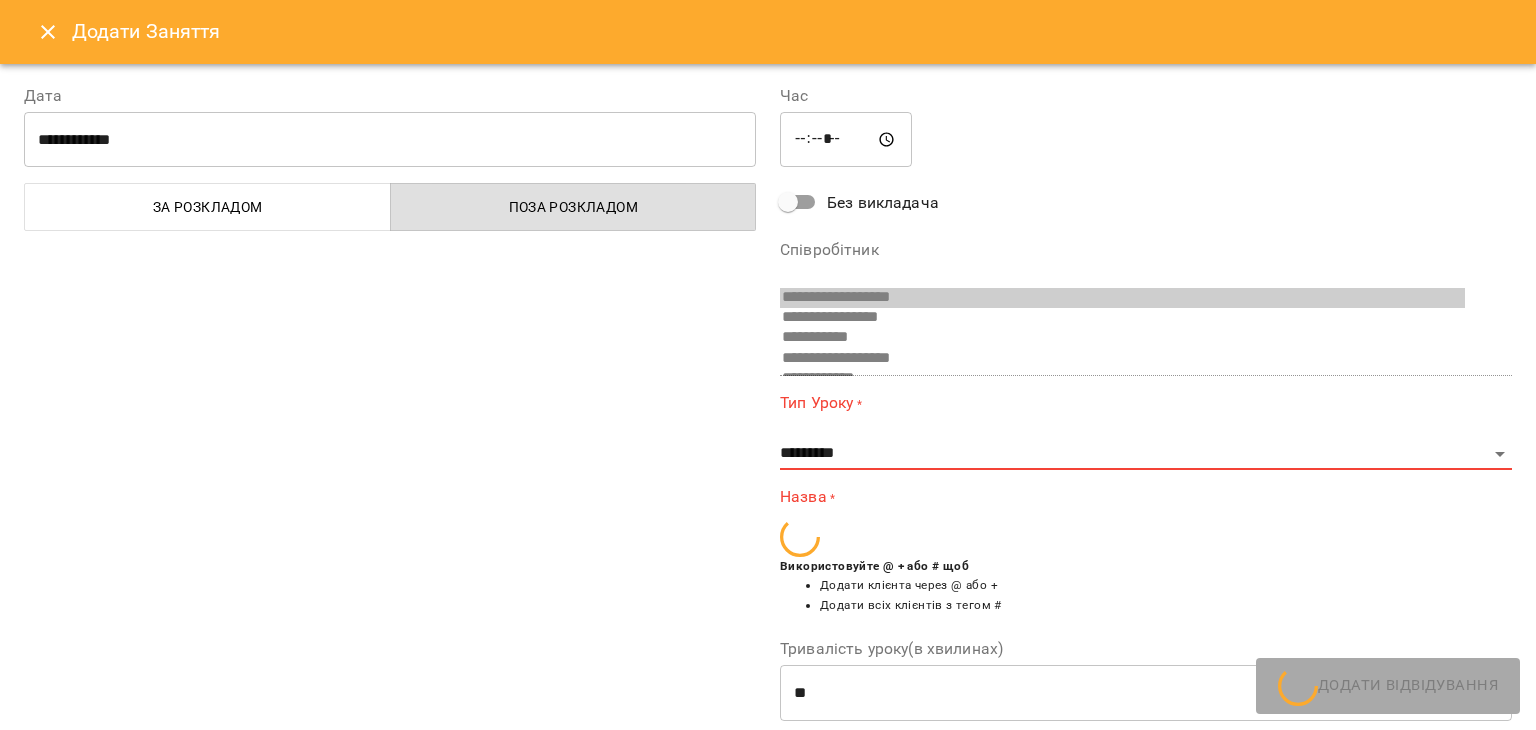 scroll, scrollTop: 599, scrollLeft: 0, axis: vertical 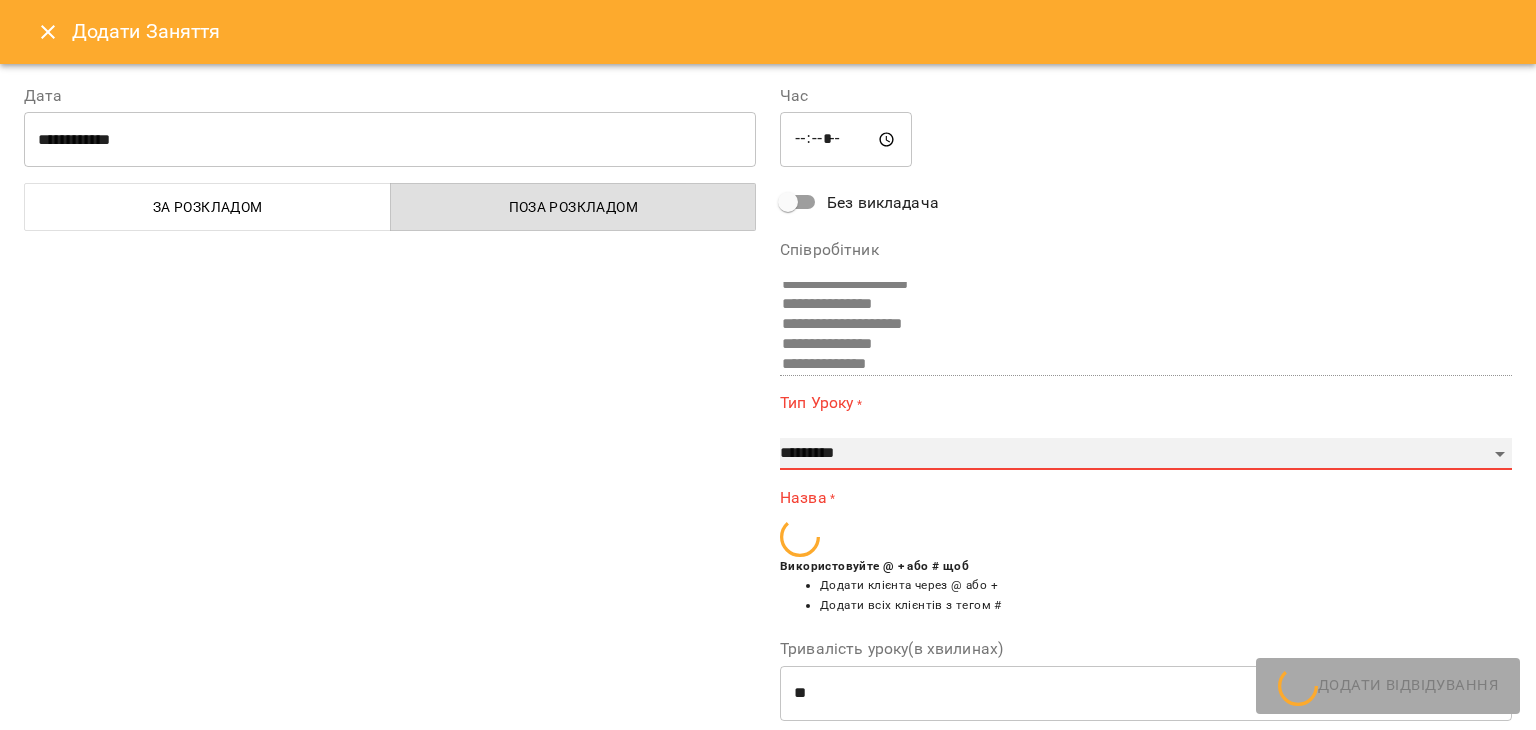 click on "**********" at bounding box center (1146, 454) 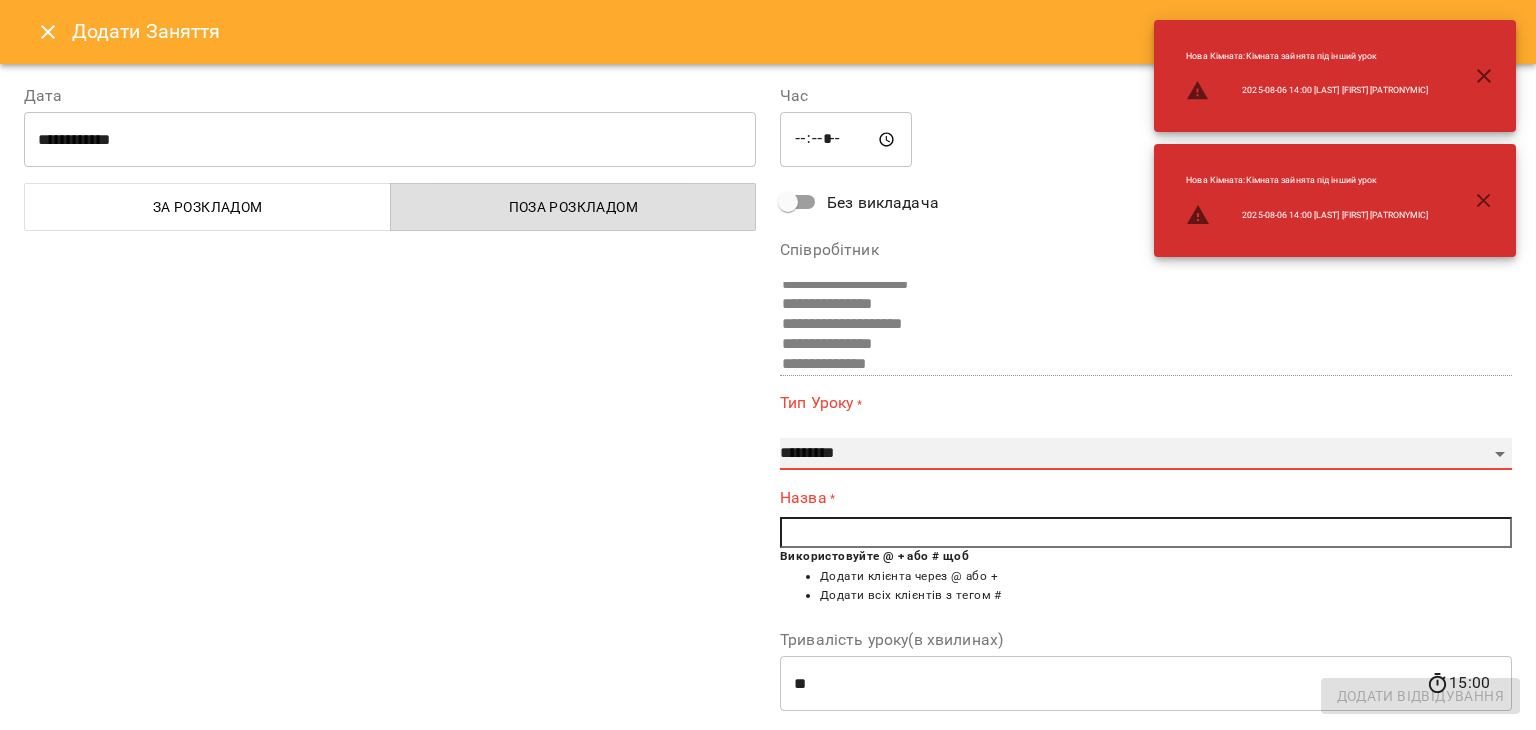 select on "**********" 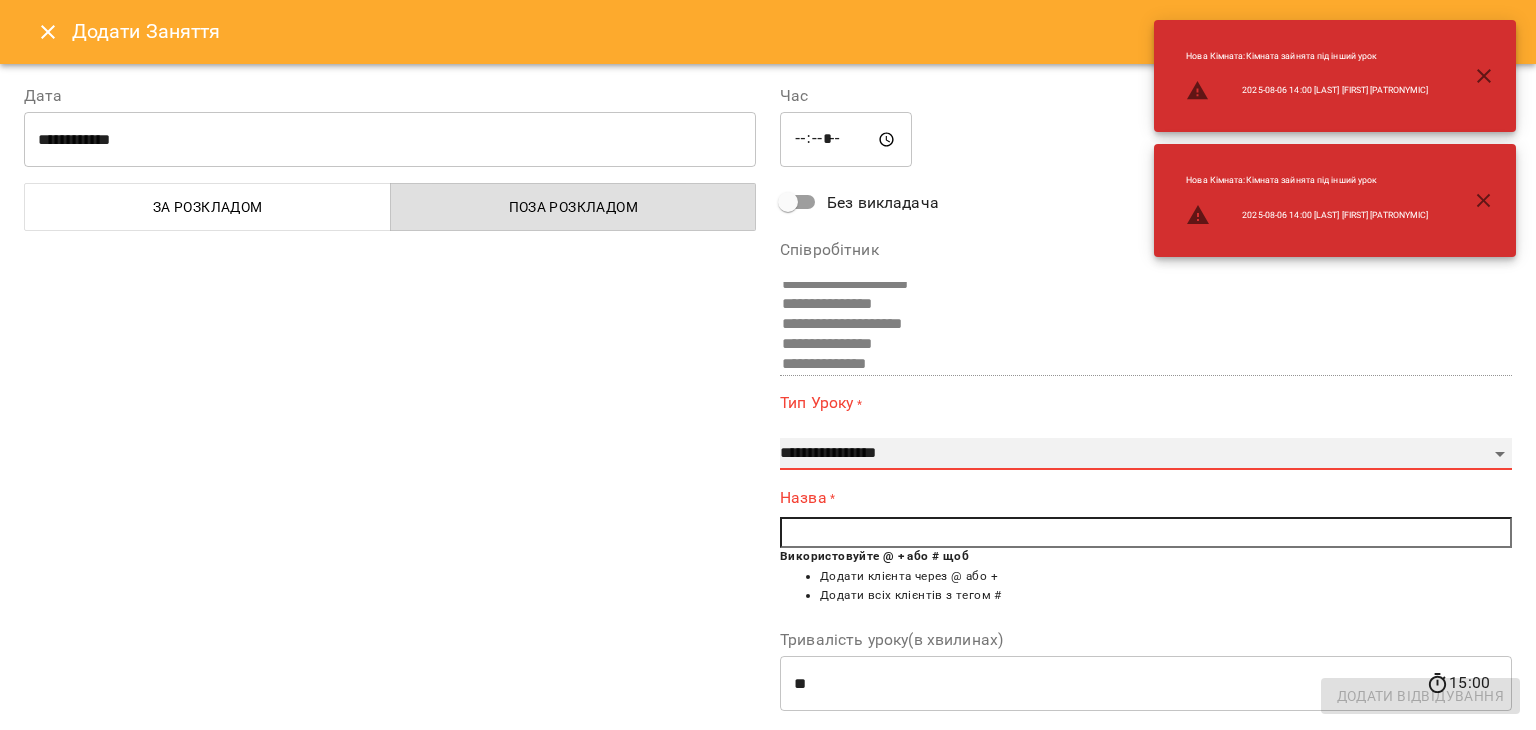 click on "**********" at bounding box center (1146, 454) 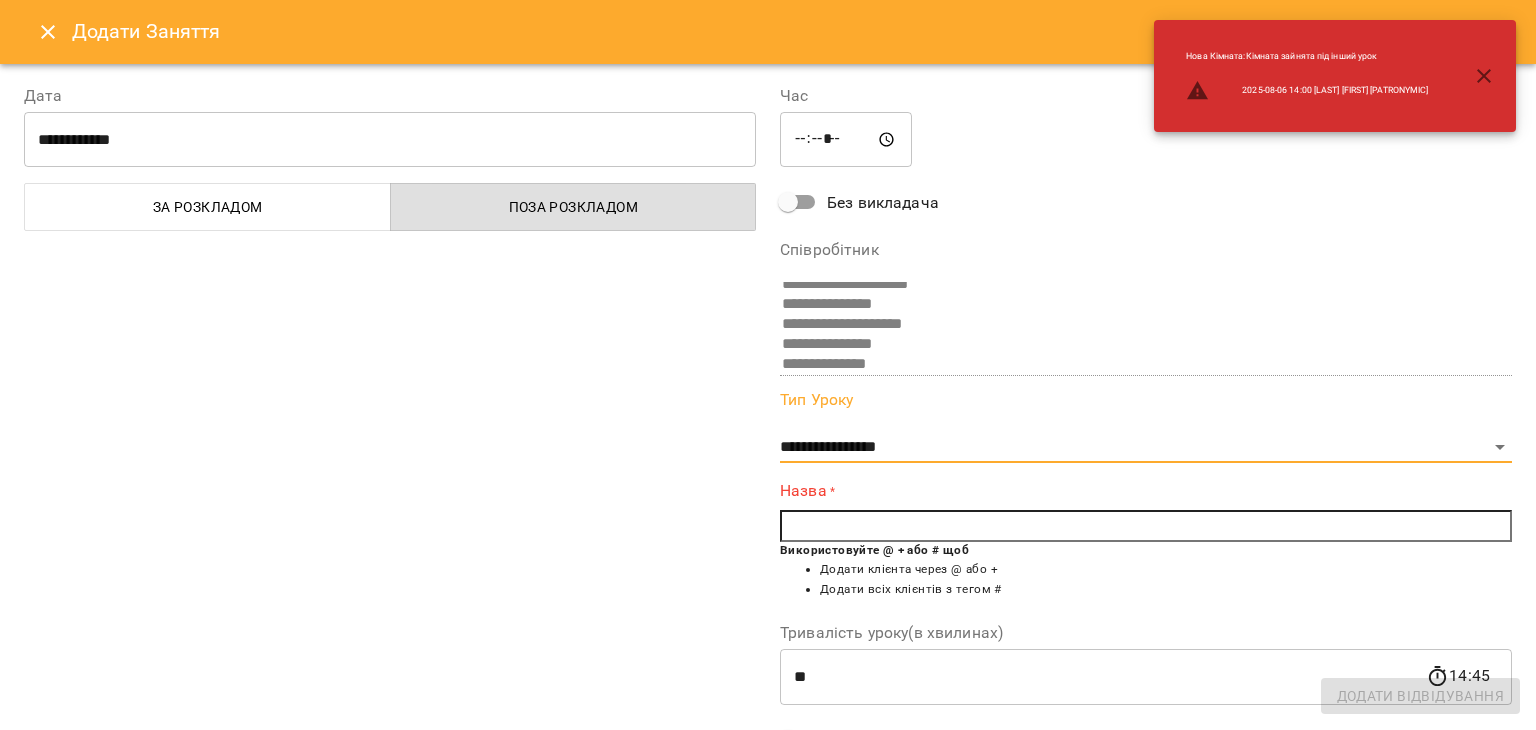 click at bounding box center [1146, 526] 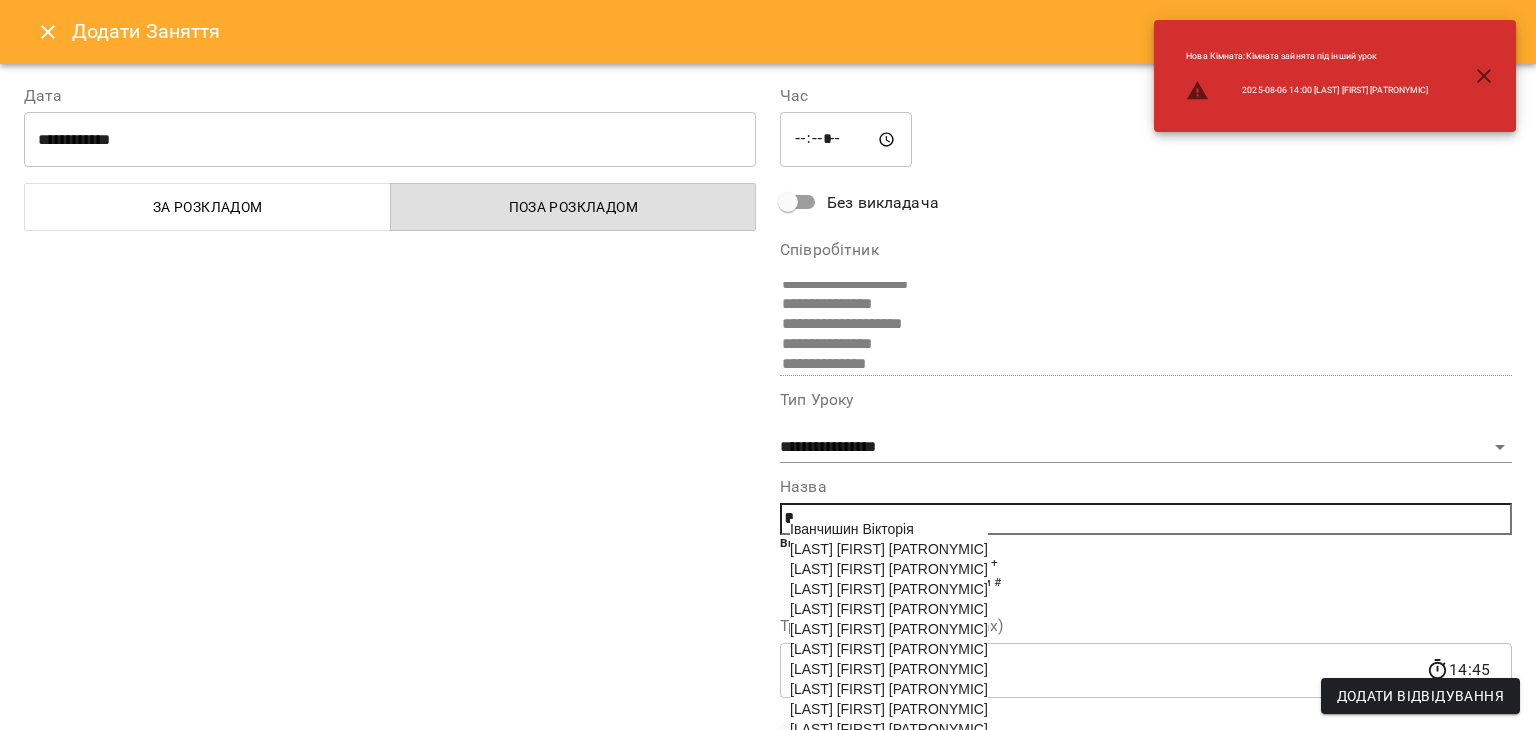 click on "Горбаченко Євгенія Валентинівна" at bounding box center [889, 609] 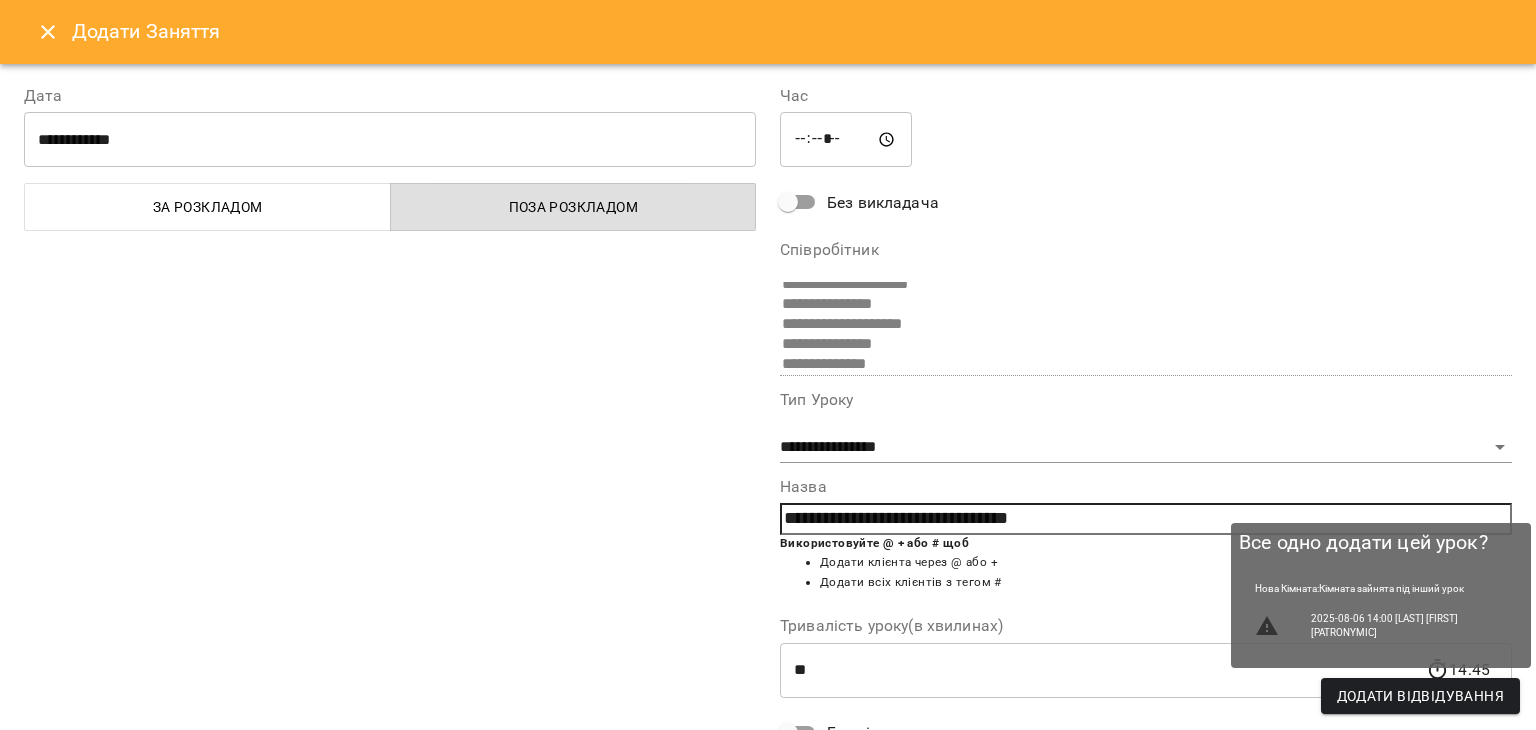 click on "Додати Відвідування" at bounding box center [1420, 696] 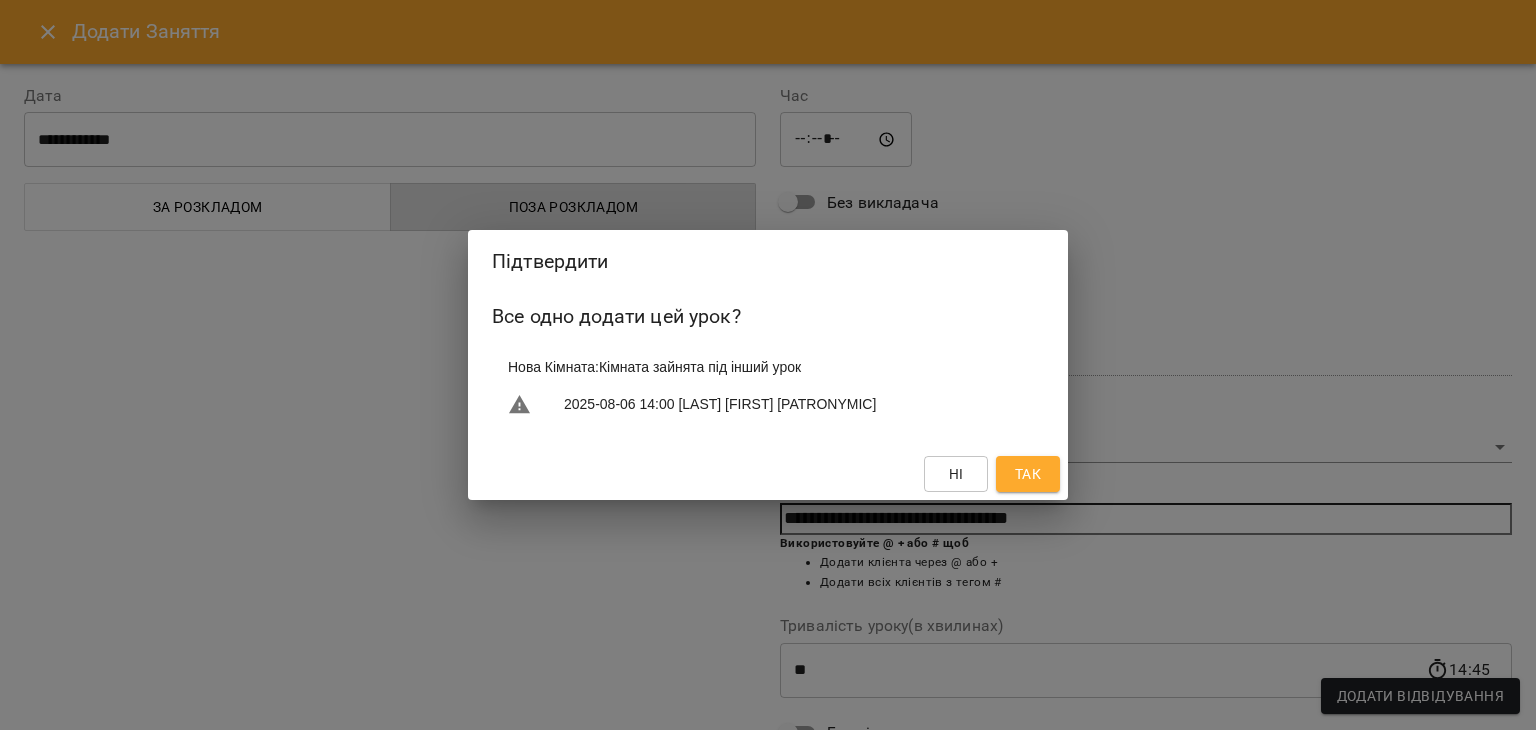 click on "Так" at bounding box center (1028, 474) 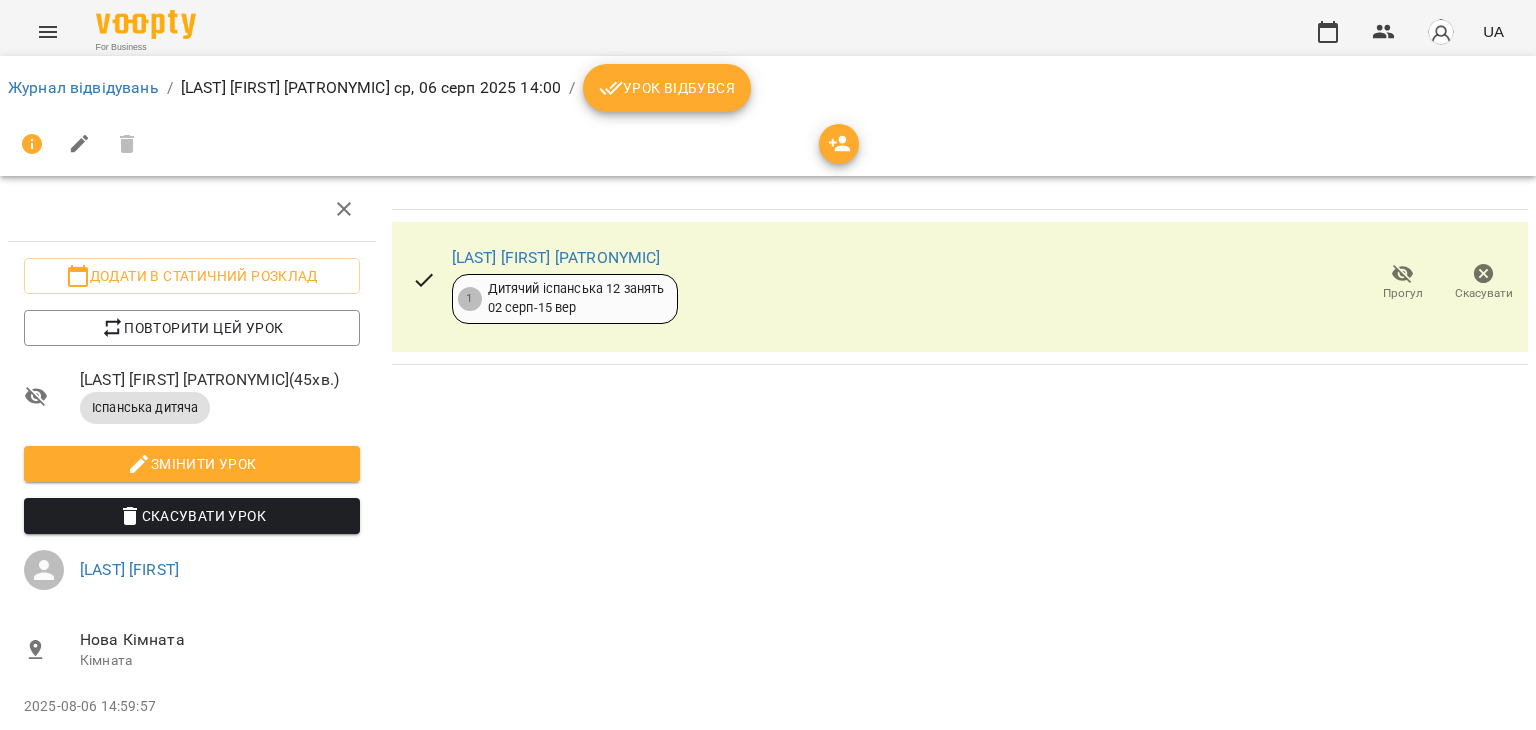 click on "Журнал відвідувань / Горбаченко Євгенія Валентинівна    ср, 06 серп 2025 14:00 / Урок відбувся" at bounding box center (768, 88) 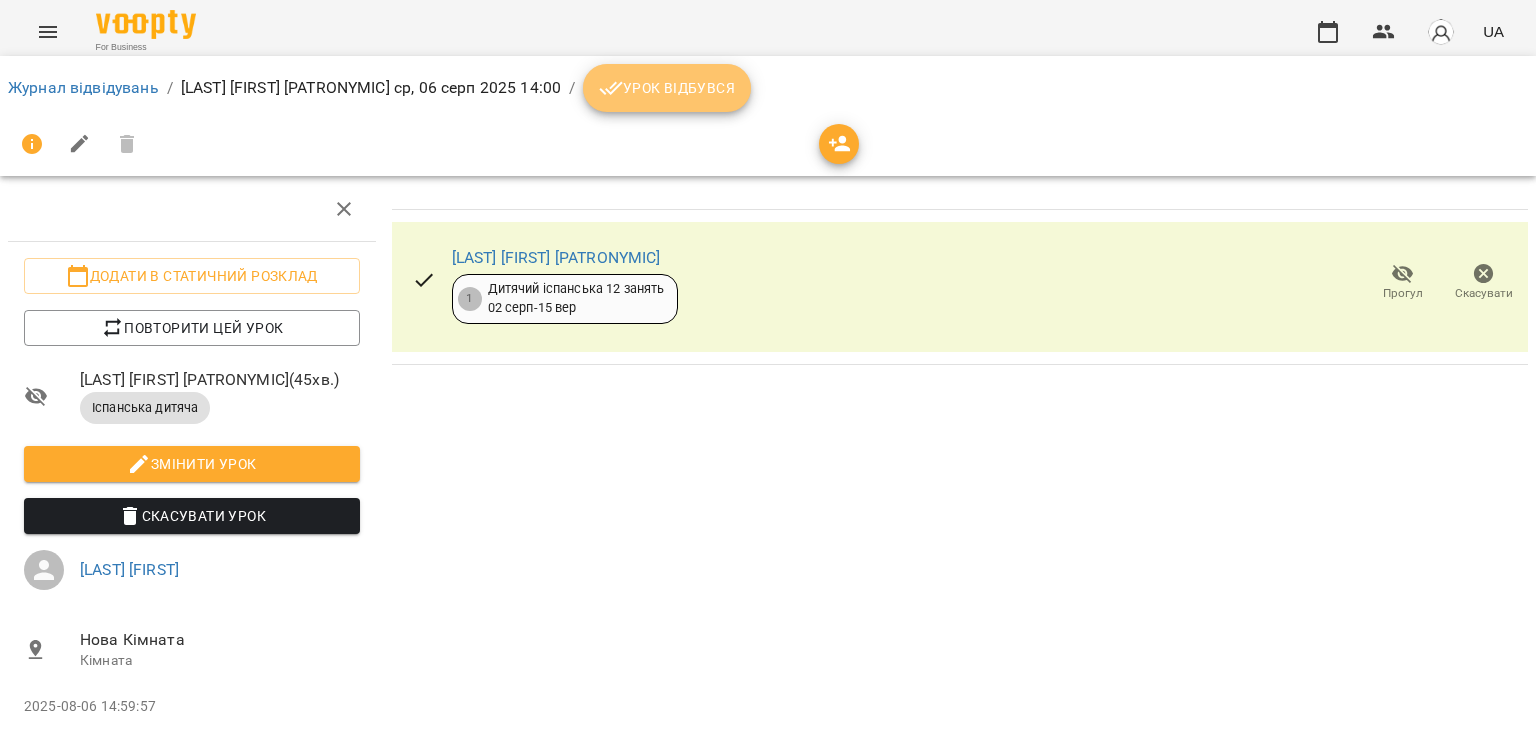 click on "Урок відбувся" at bounding box center [667, 88] 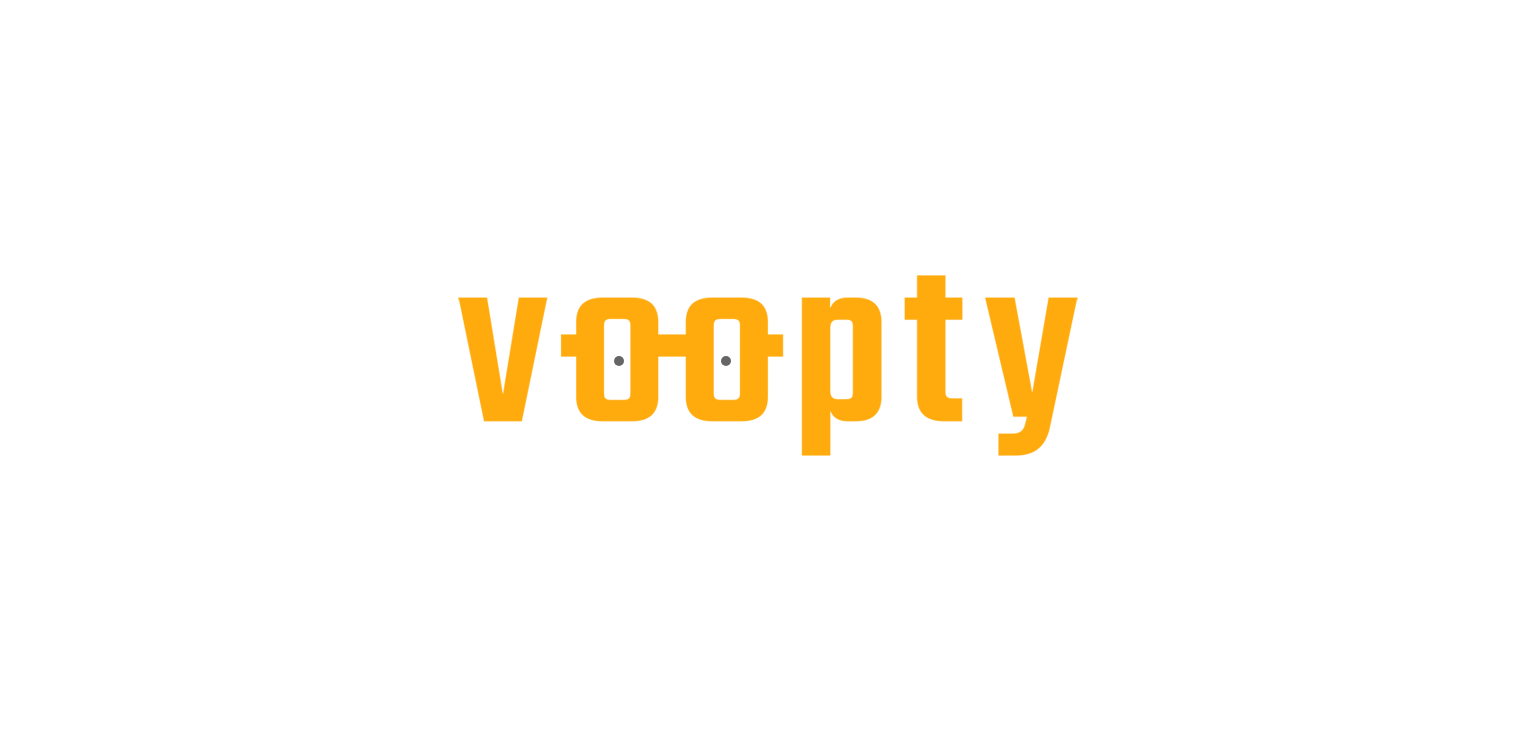 scroll, scrollTop: 0, scrollLeft: 0, axis: both 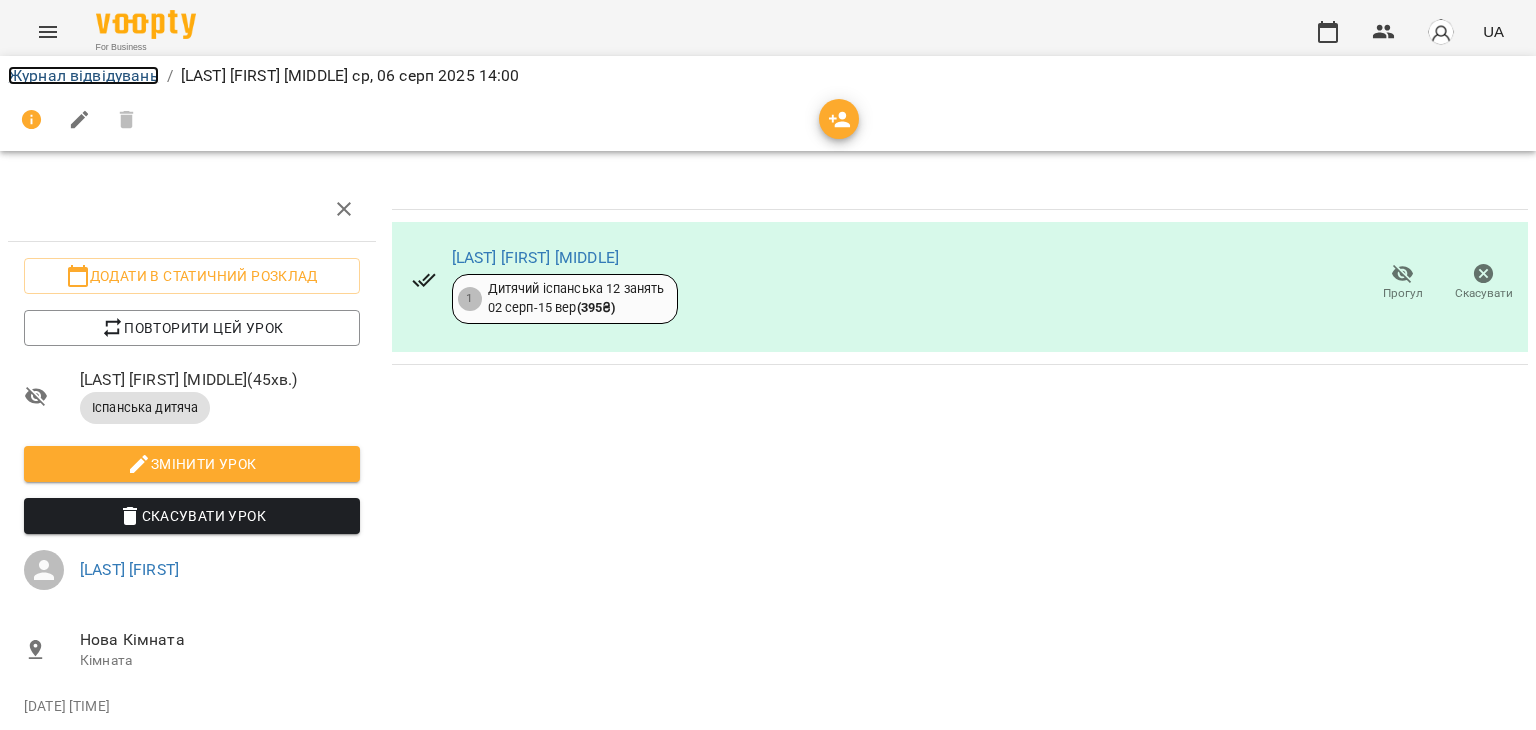 click on "Журнал відвідувань" at bounding box center [83, 75] 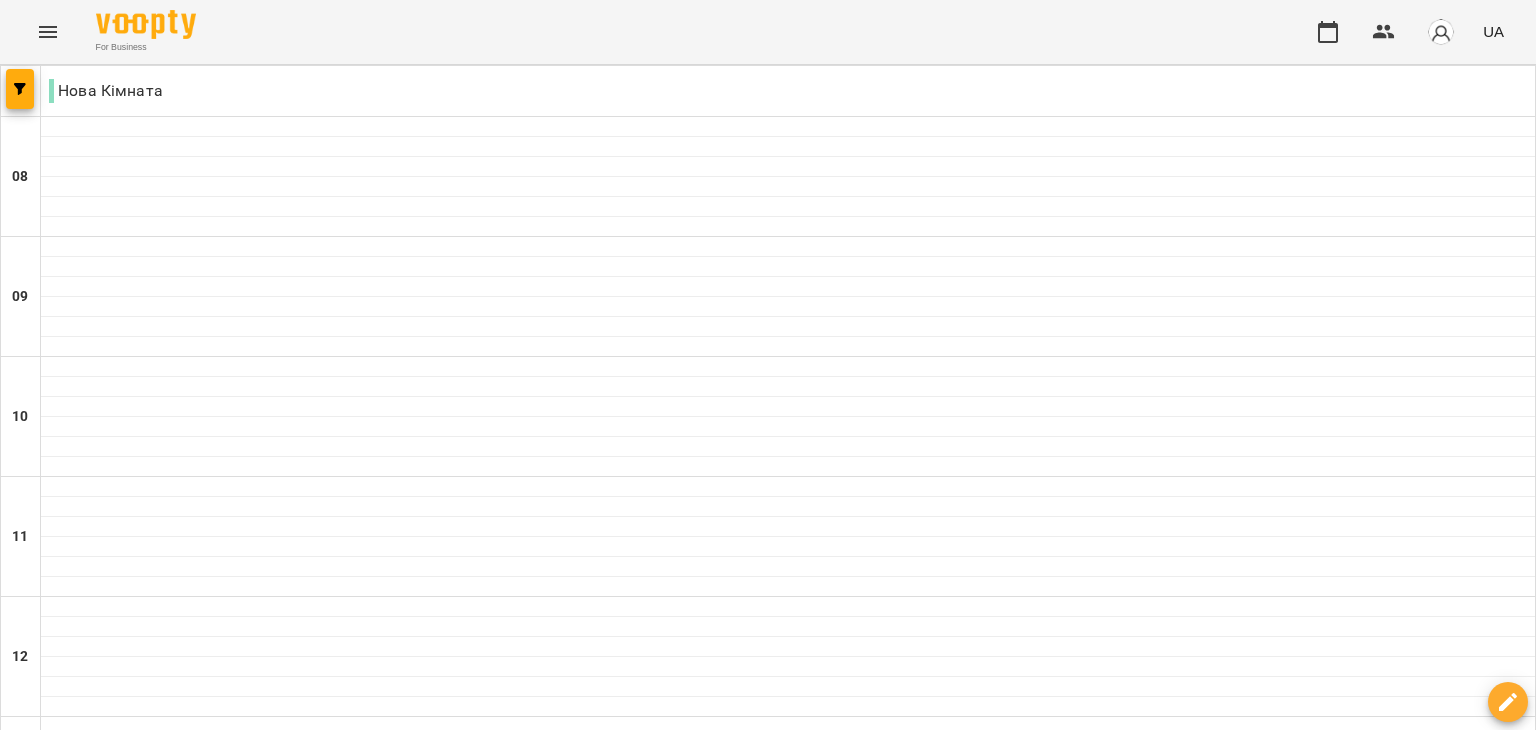 scroll, scrollTop: 1071, scrollLeft: 0, axis: vertical 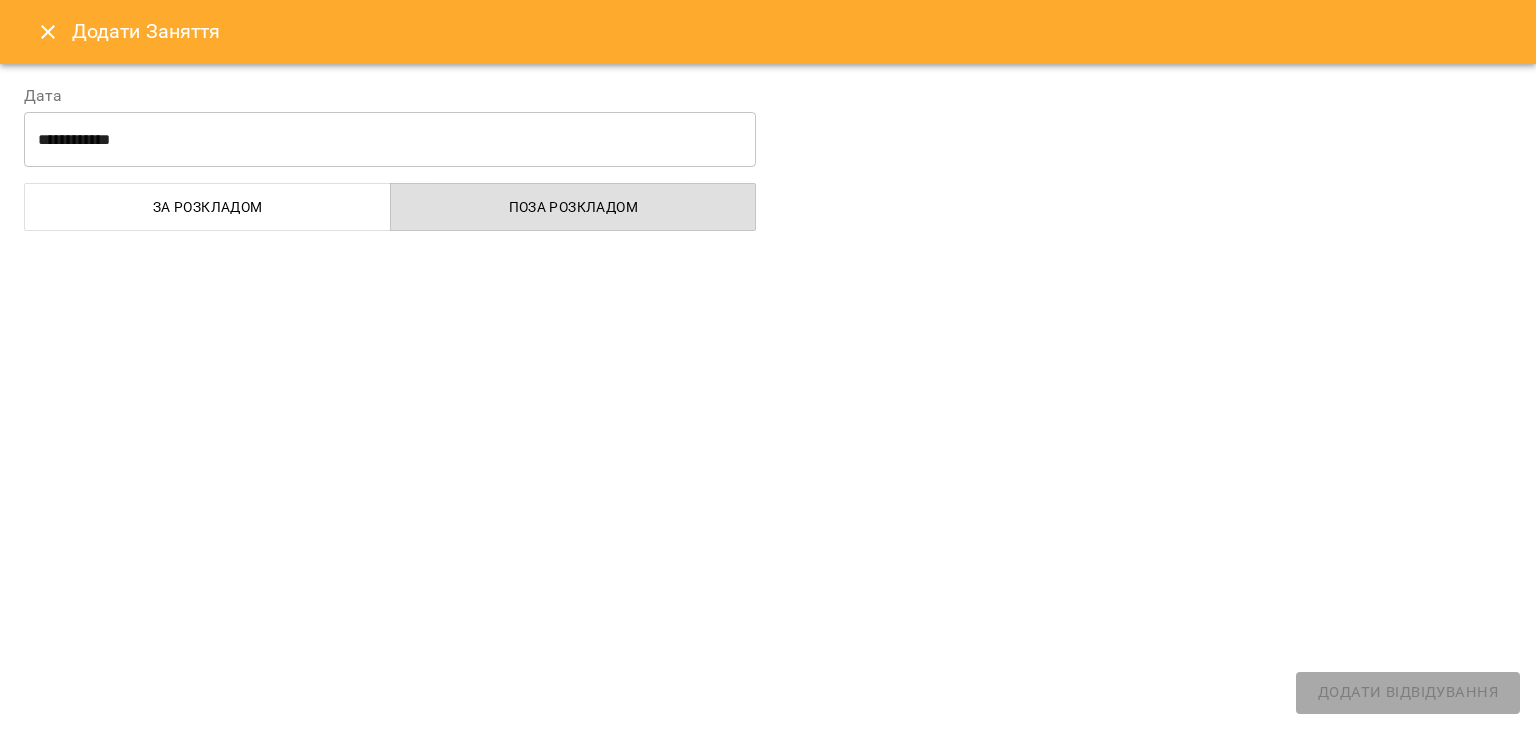 select on "**********" 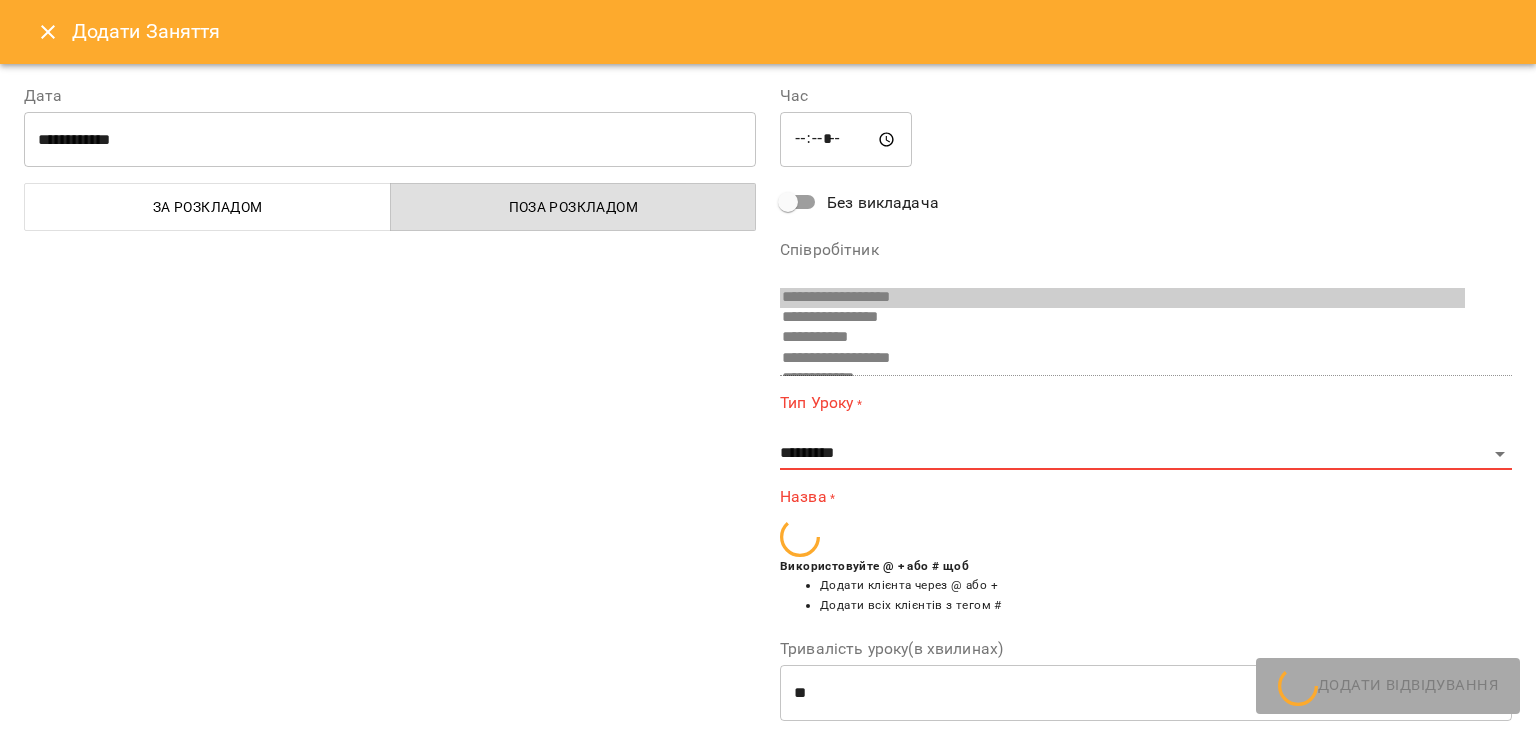 scroll, scrollTop: 599, scrollLeft: 0, axis: vertical 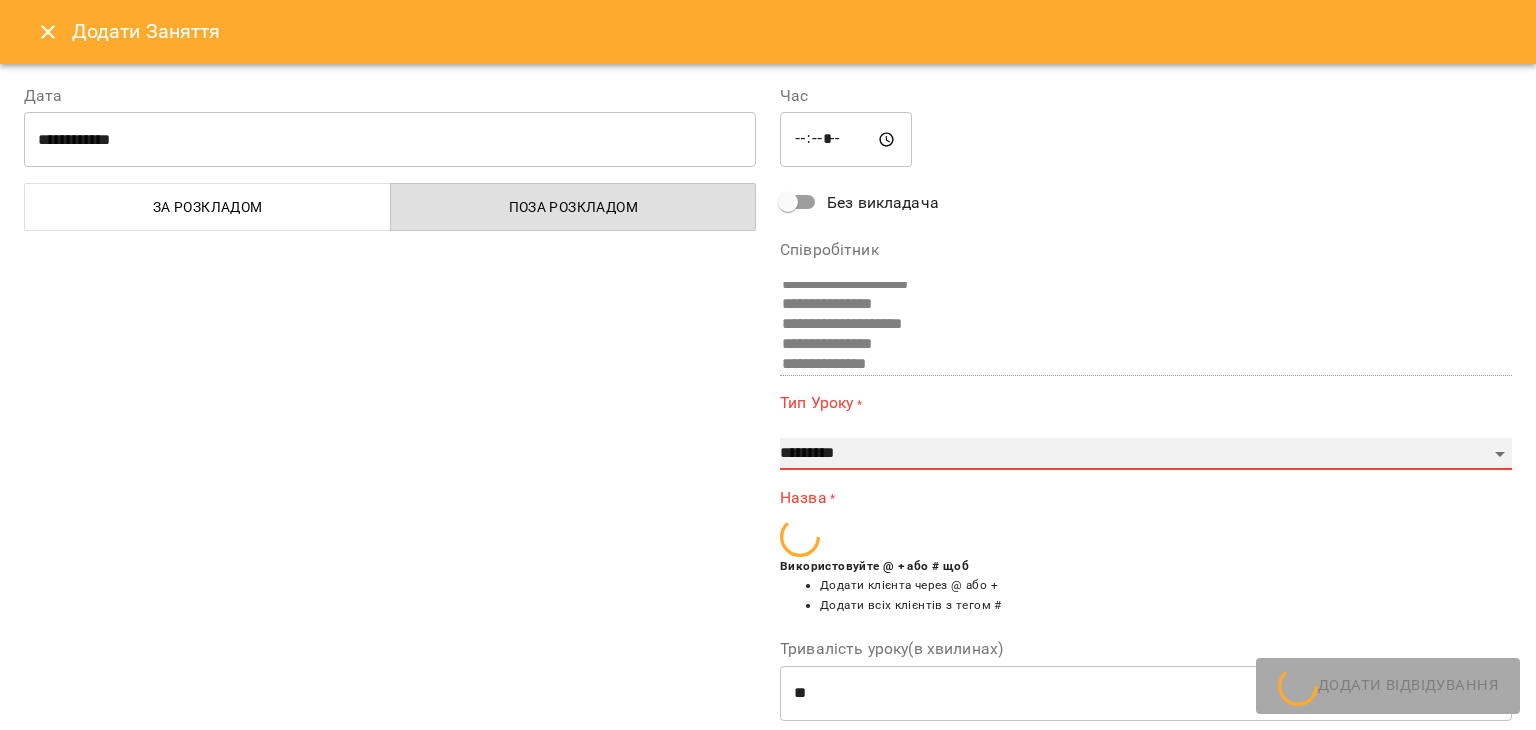 click on "**********" at bounding box center (1146, 454) 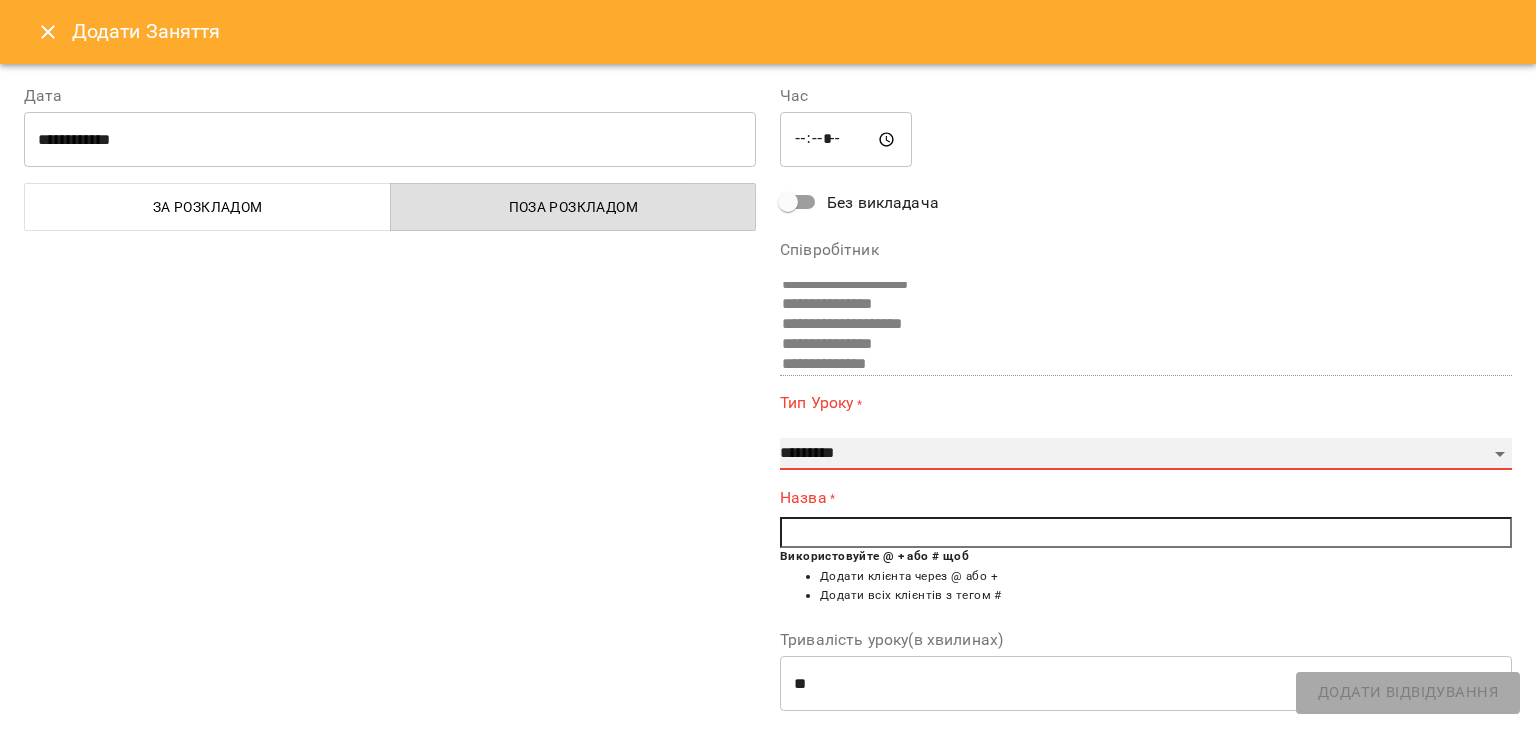 select on "*****" 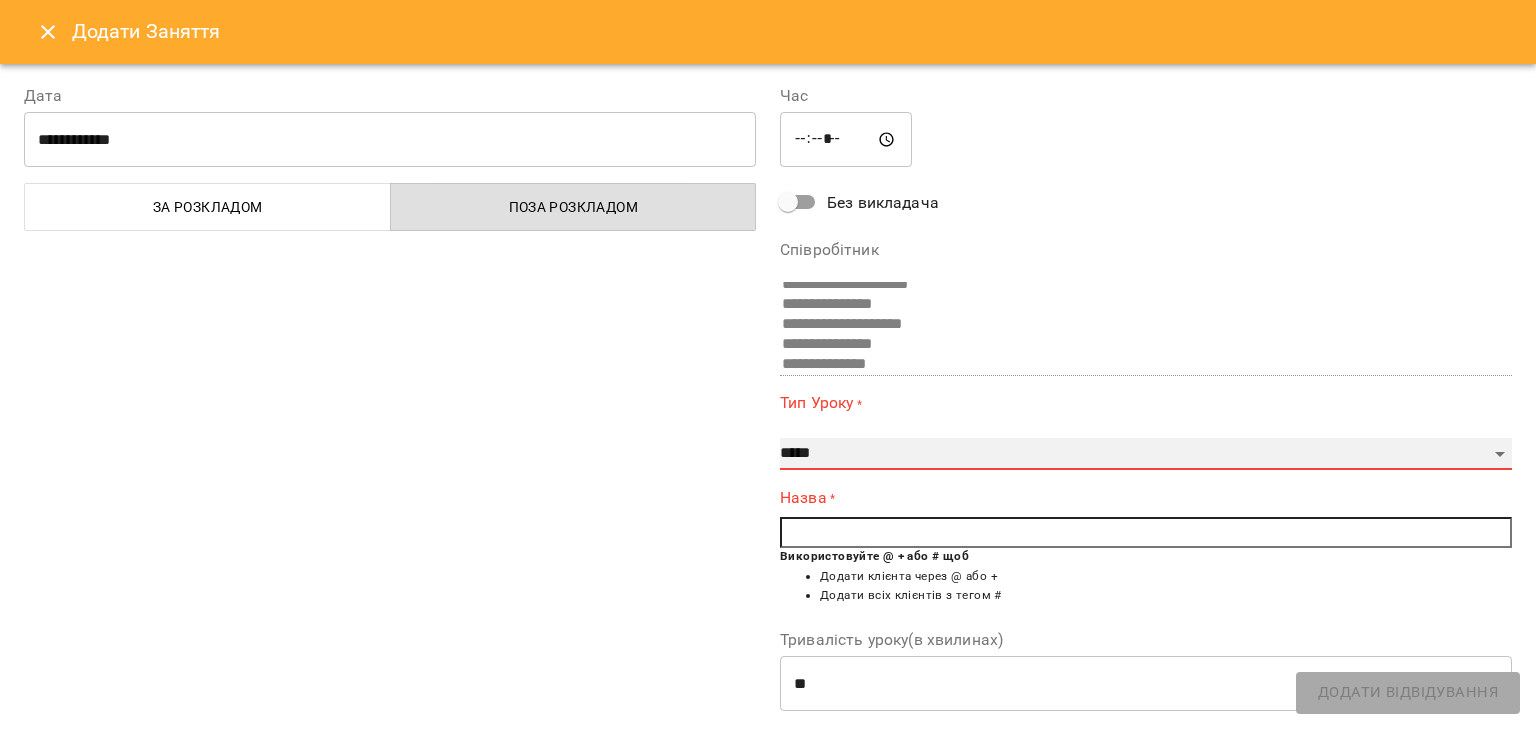 click on "**********" at bounding box center (1146, 454) 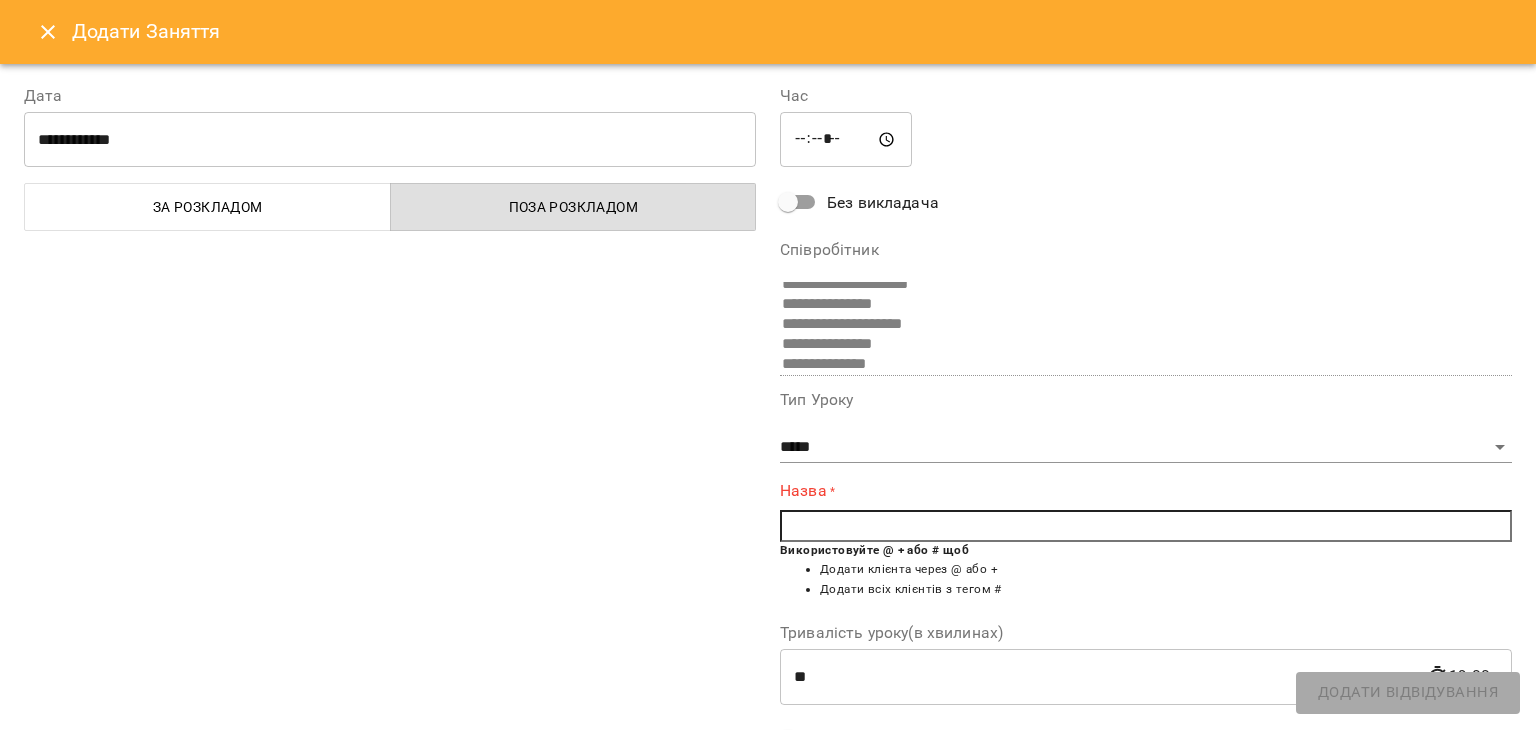 click at bounding box center [1146, 526] 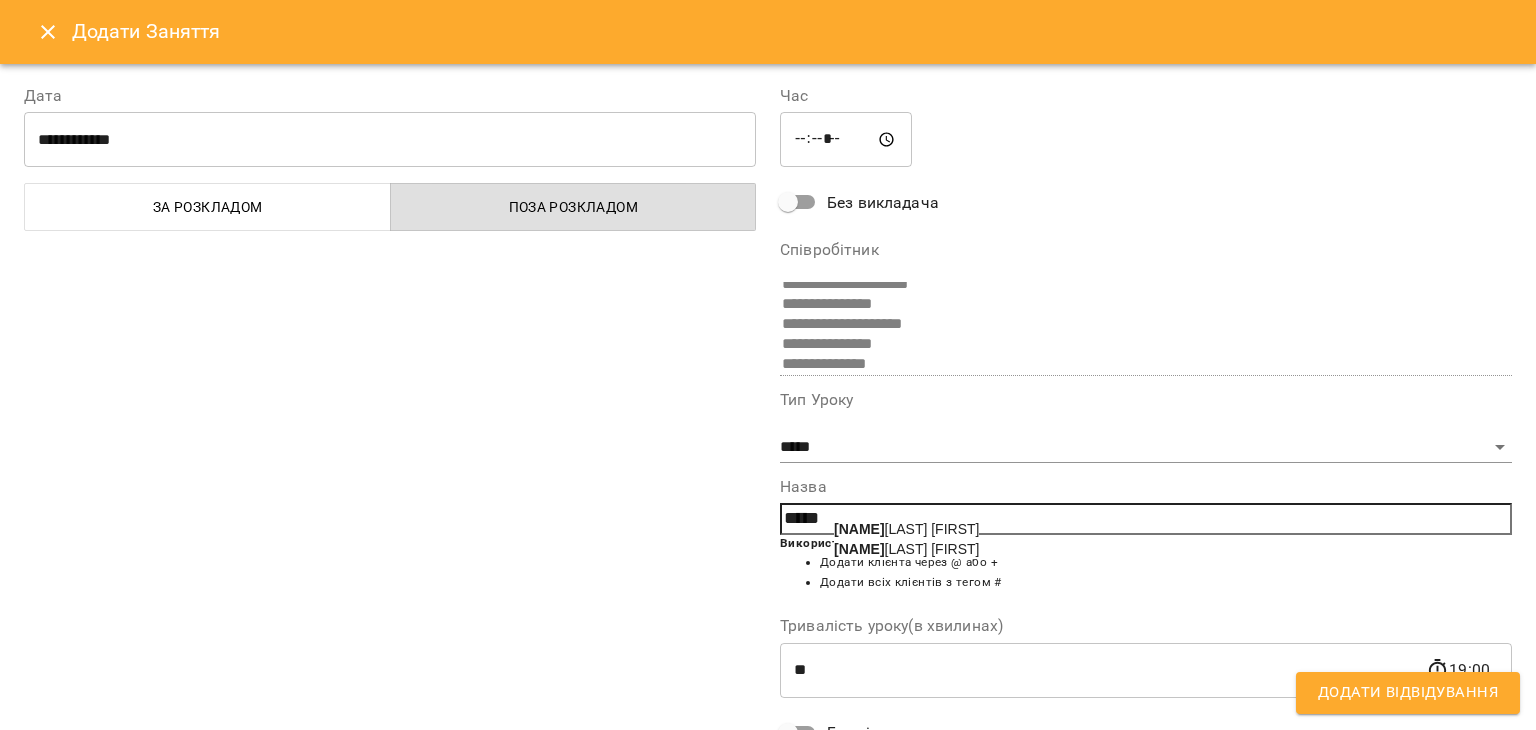 click on "Поно марьов Кирило" at bounding box center [906, 529] 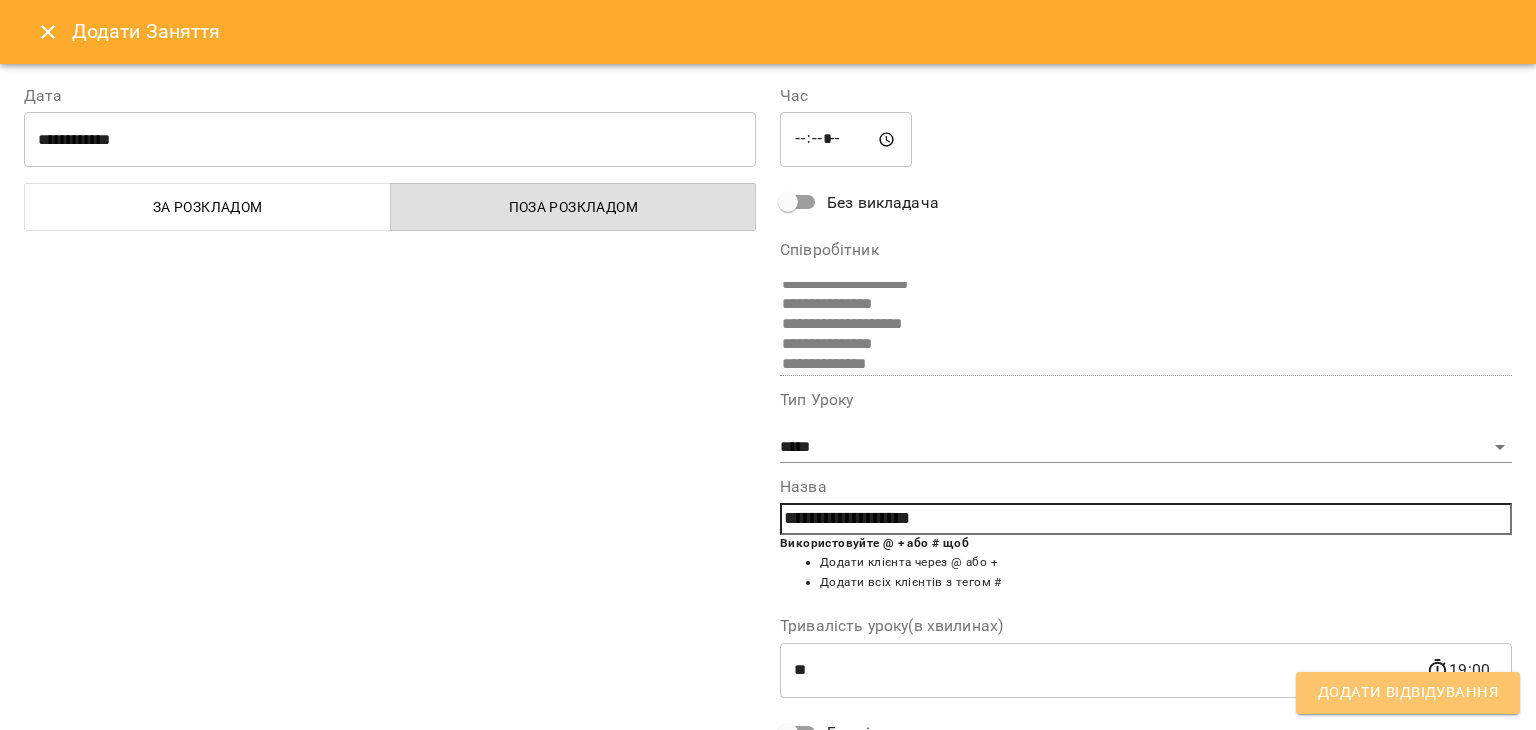 click on "Додати Відвідування" at bounding box center [1408, 693] 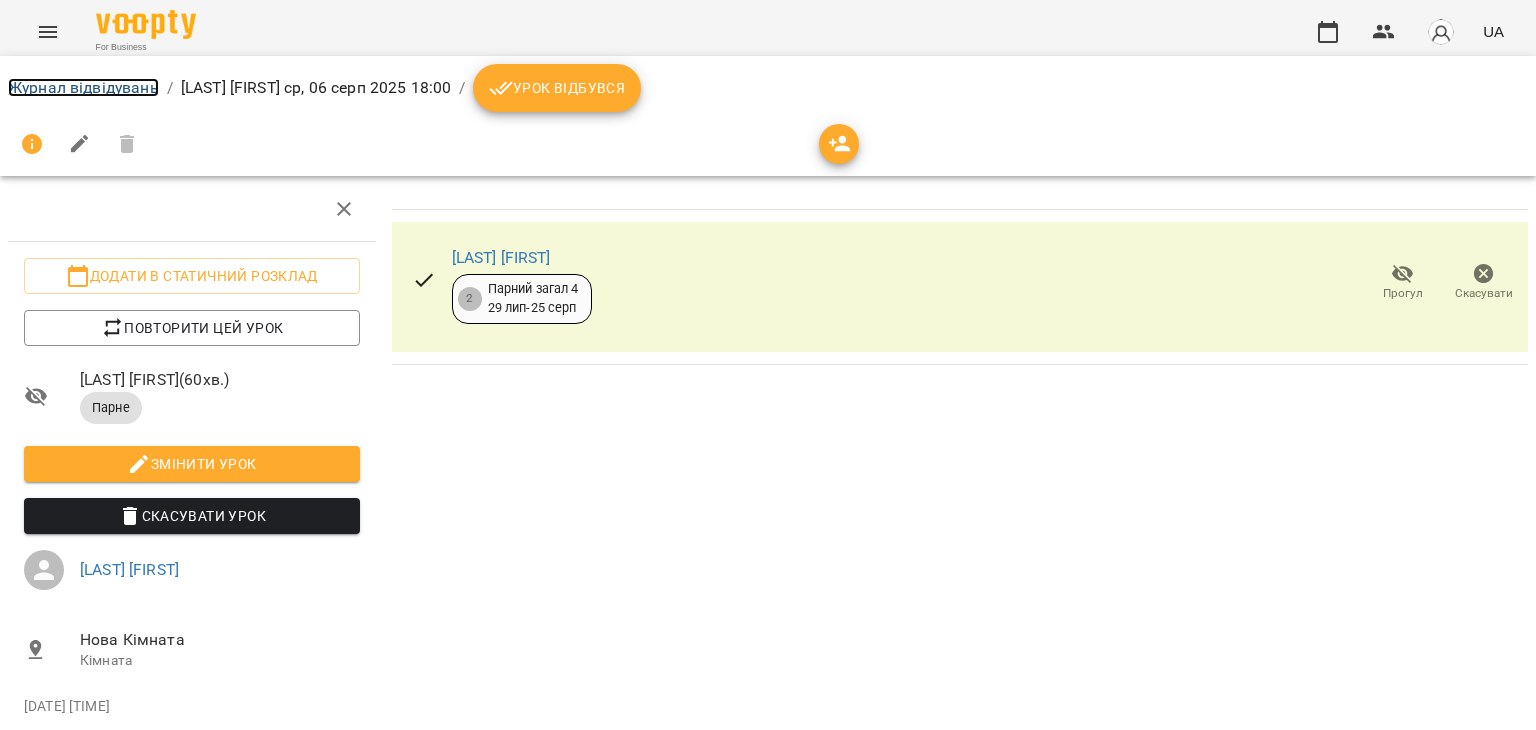 click on "Журнал відвідувань" at bounding box center [83, 87] 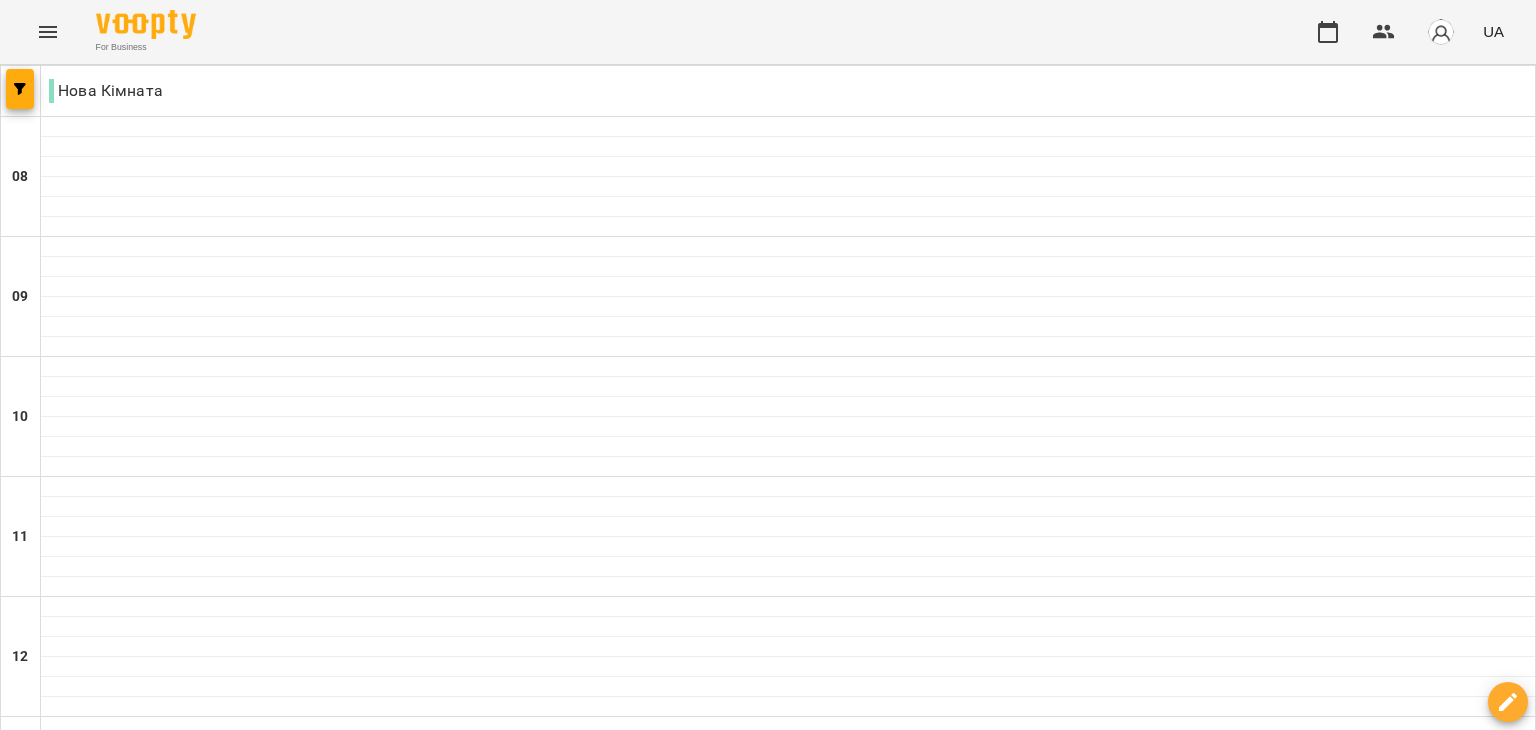 scroll, scrollTop: 1035, scrollLeft: 0, axis: vertical 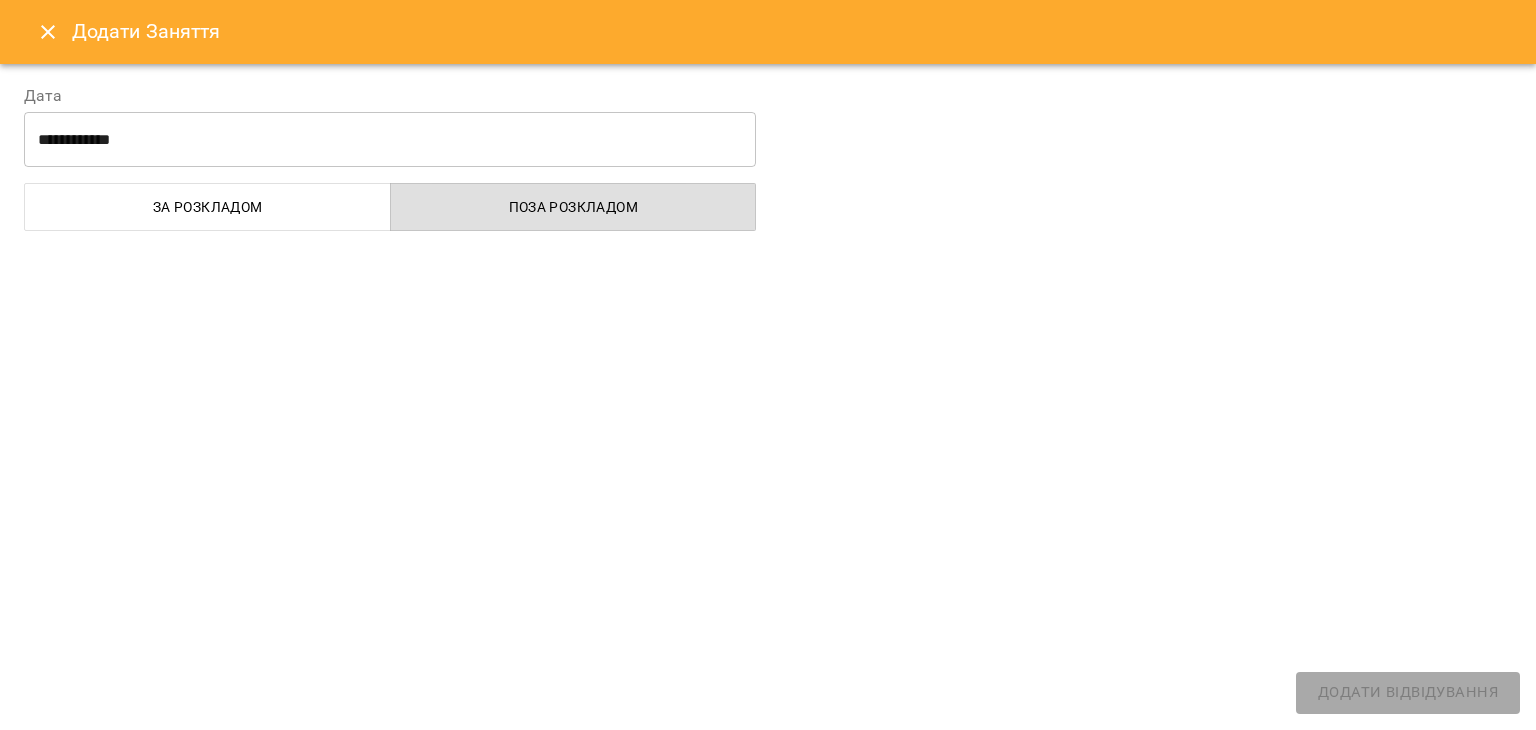 select on "**********" 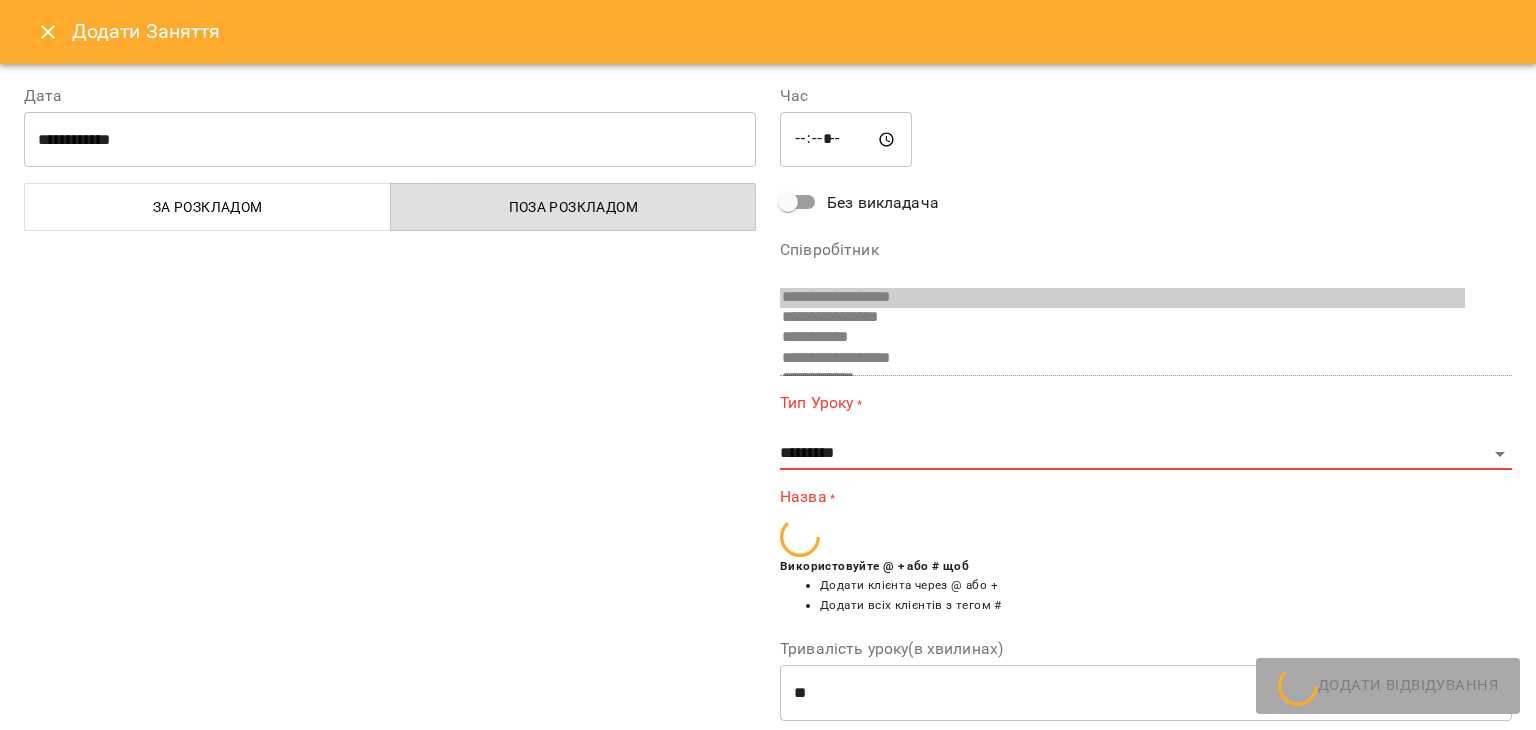 scroll, scrollTop: 599, scrollLeft: 0, axis: vertical 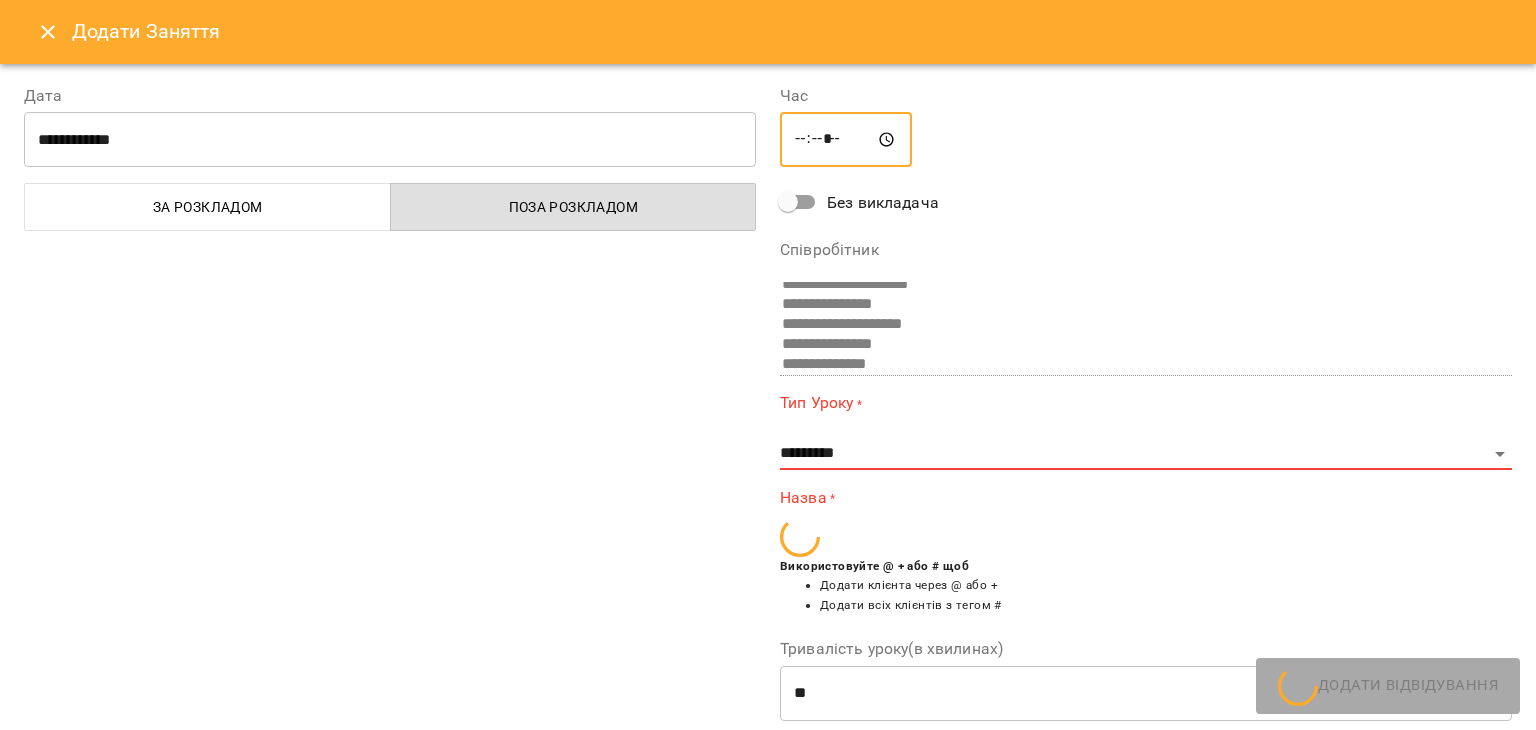 click on "*****" at bounding box center (846, 140) 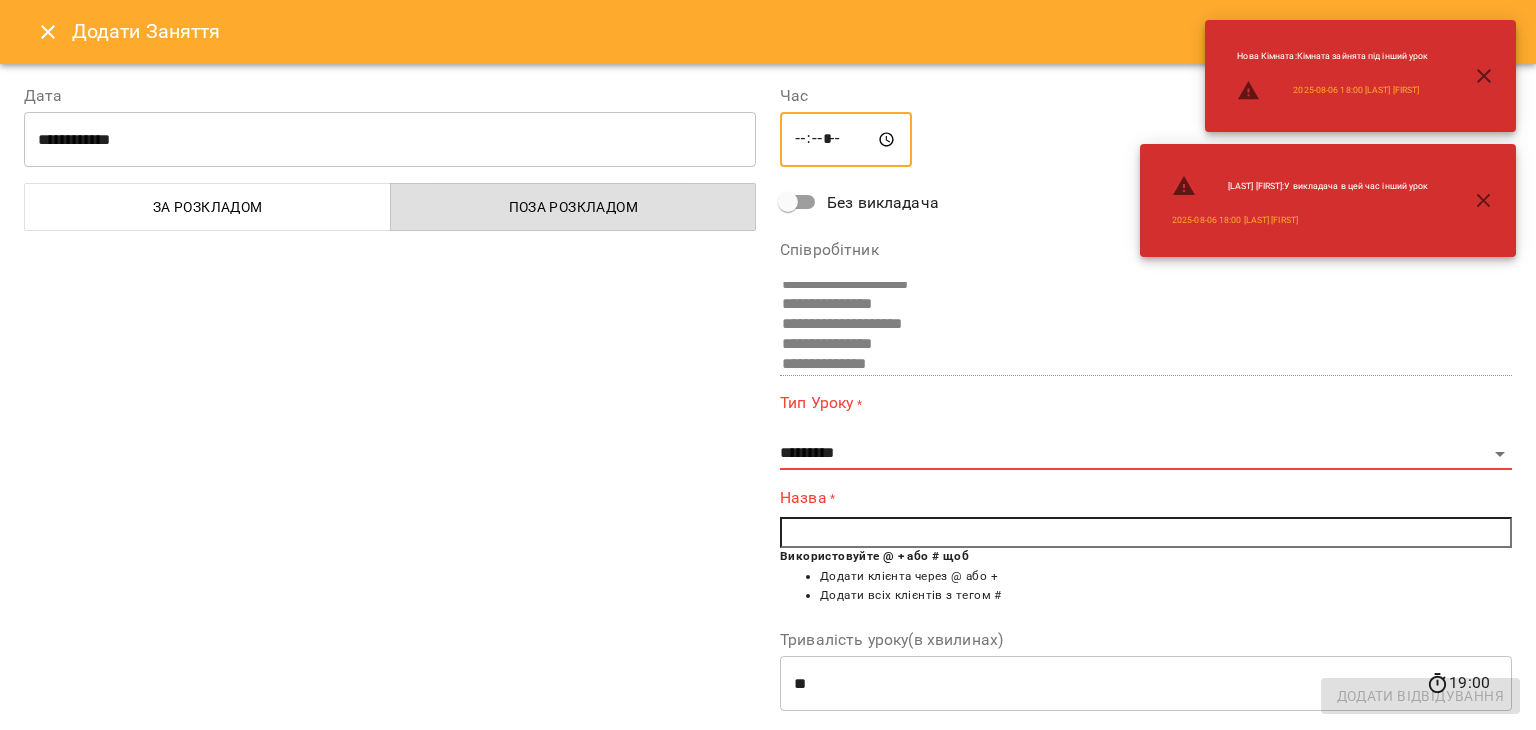 type on "*****" 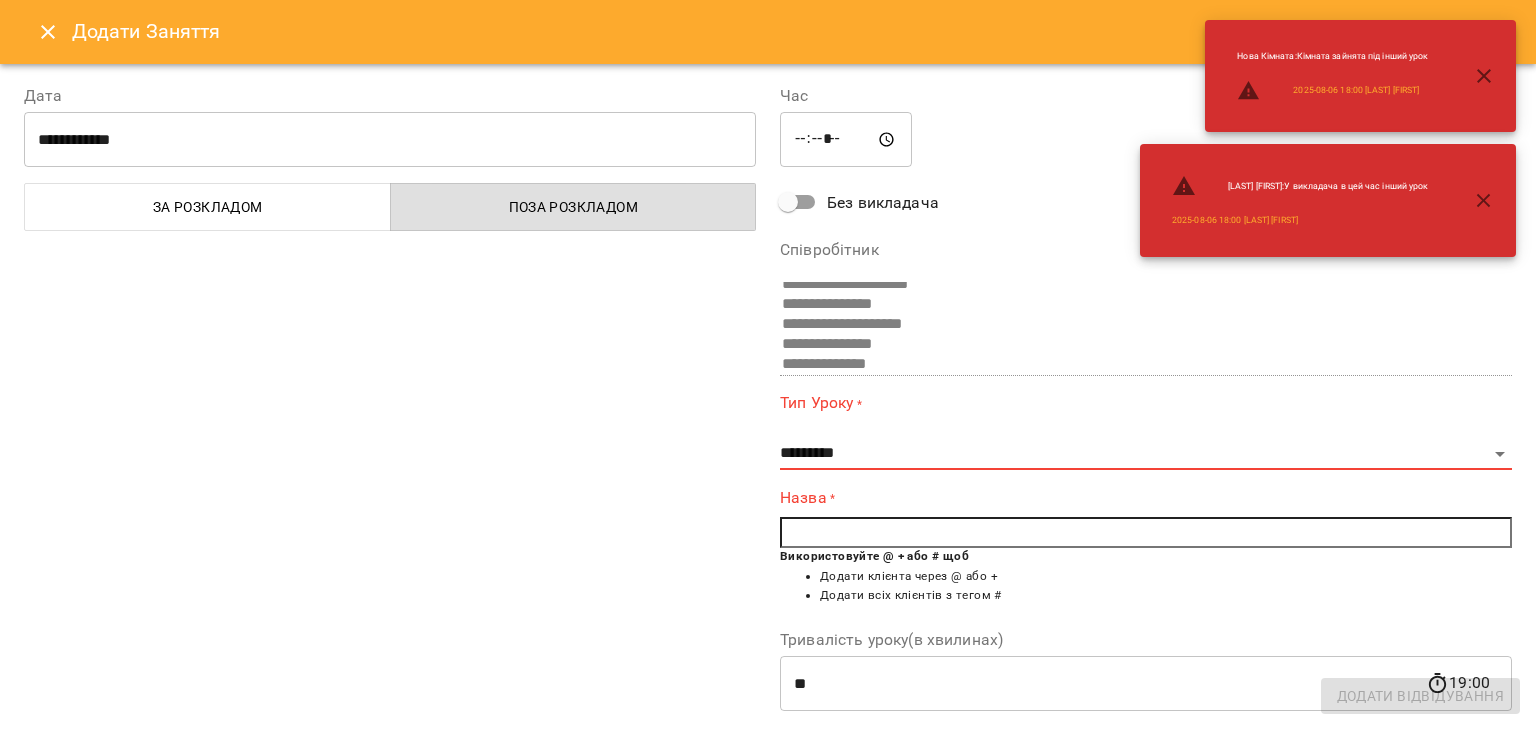 click at bounding box center (1146, 533) 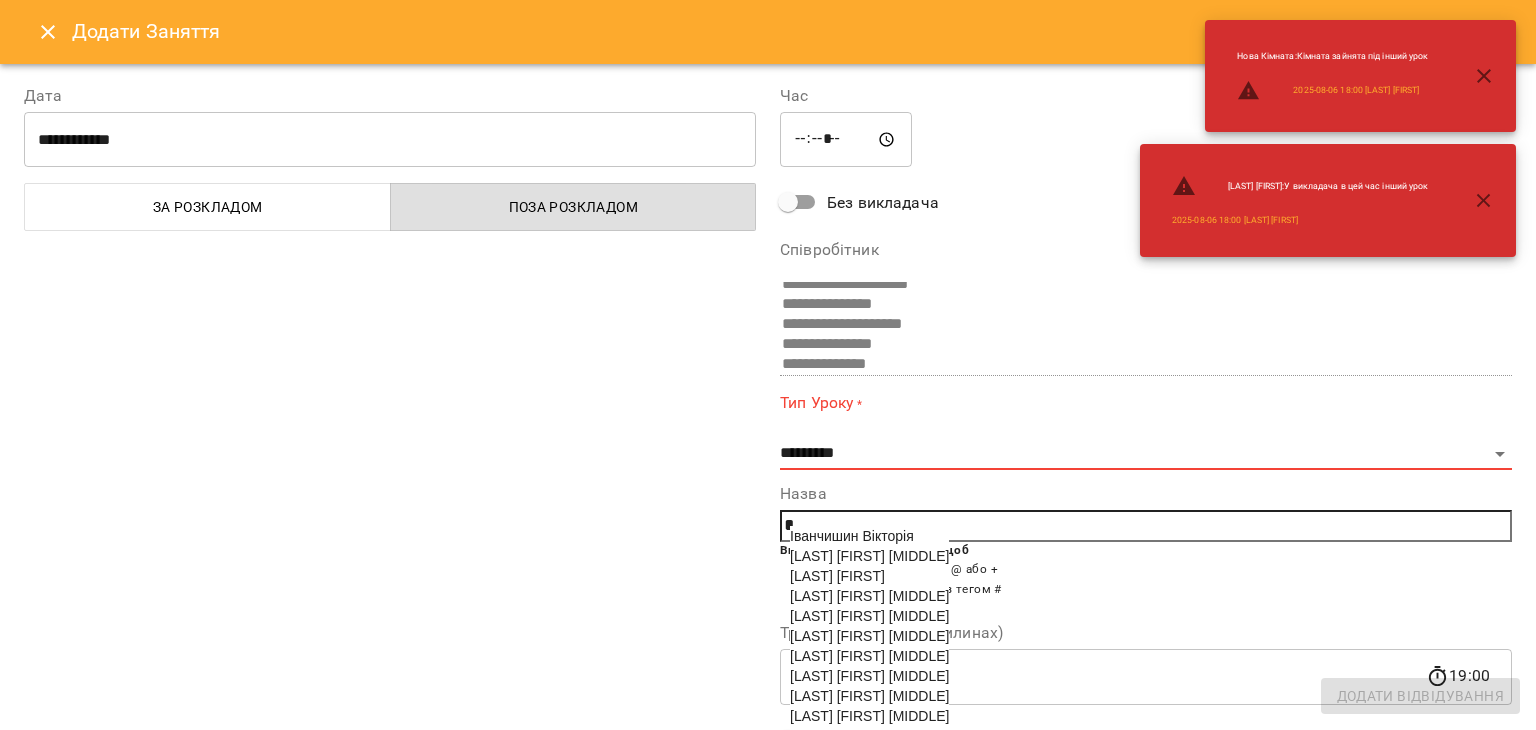 type on "*" 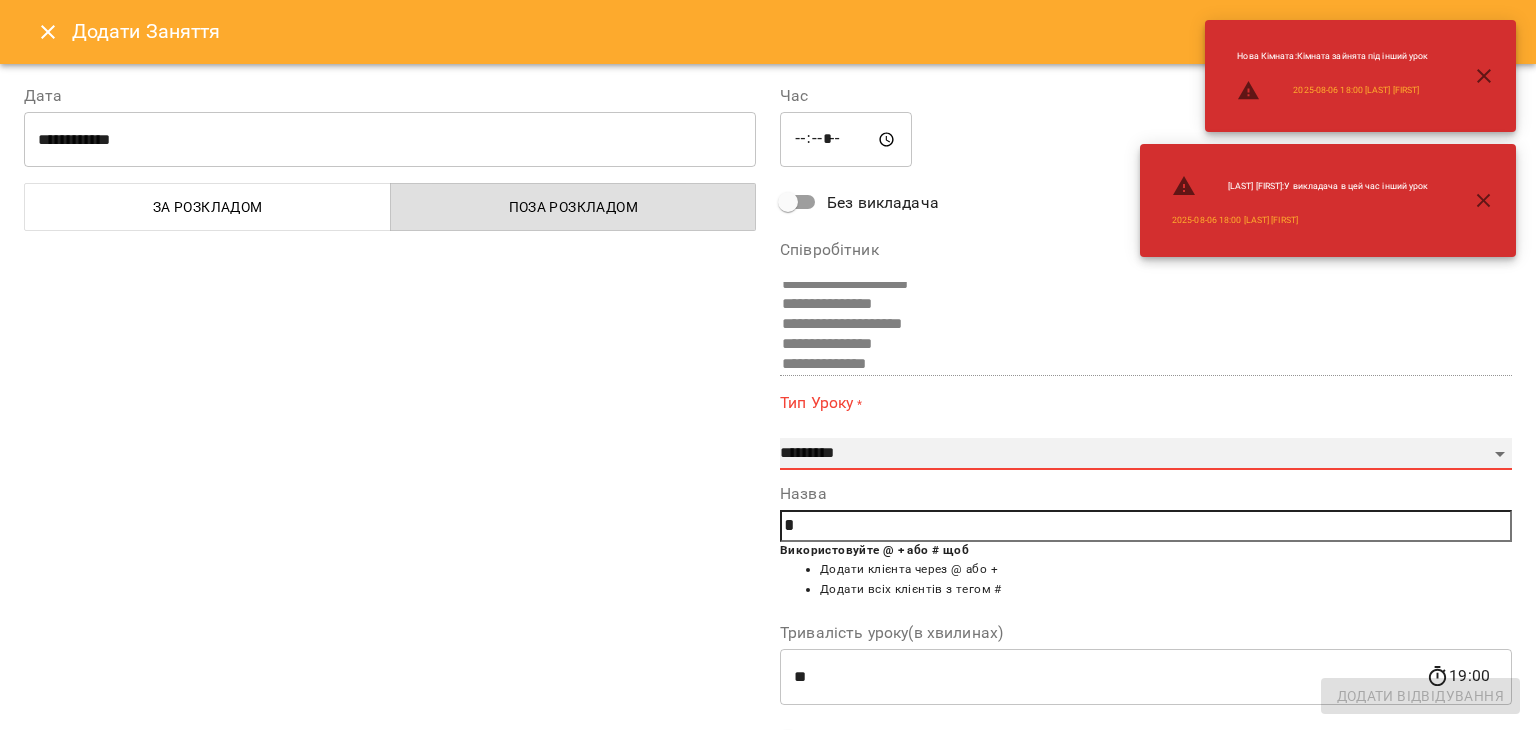 click on "**********" at bounding box center (1146, 454) 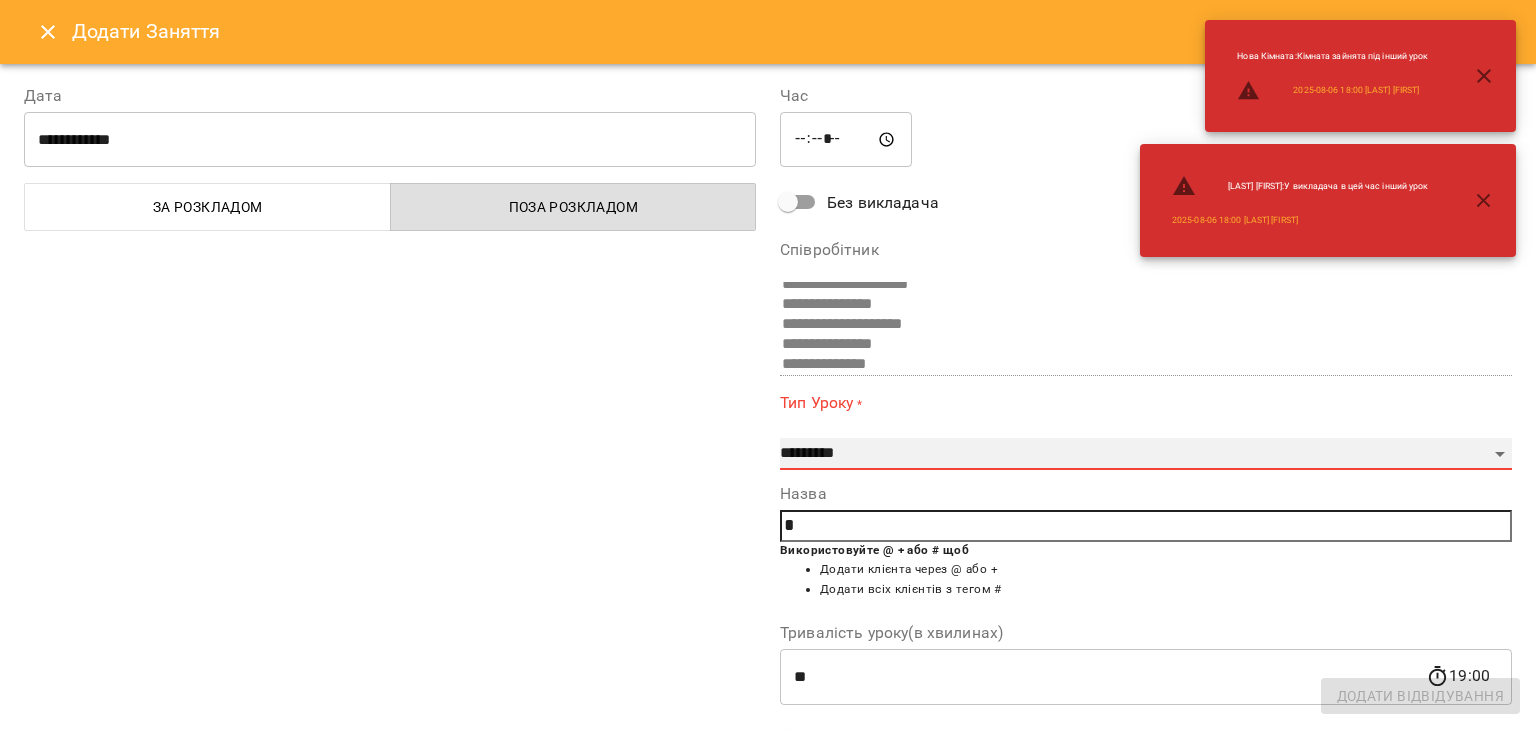 select on "*****" 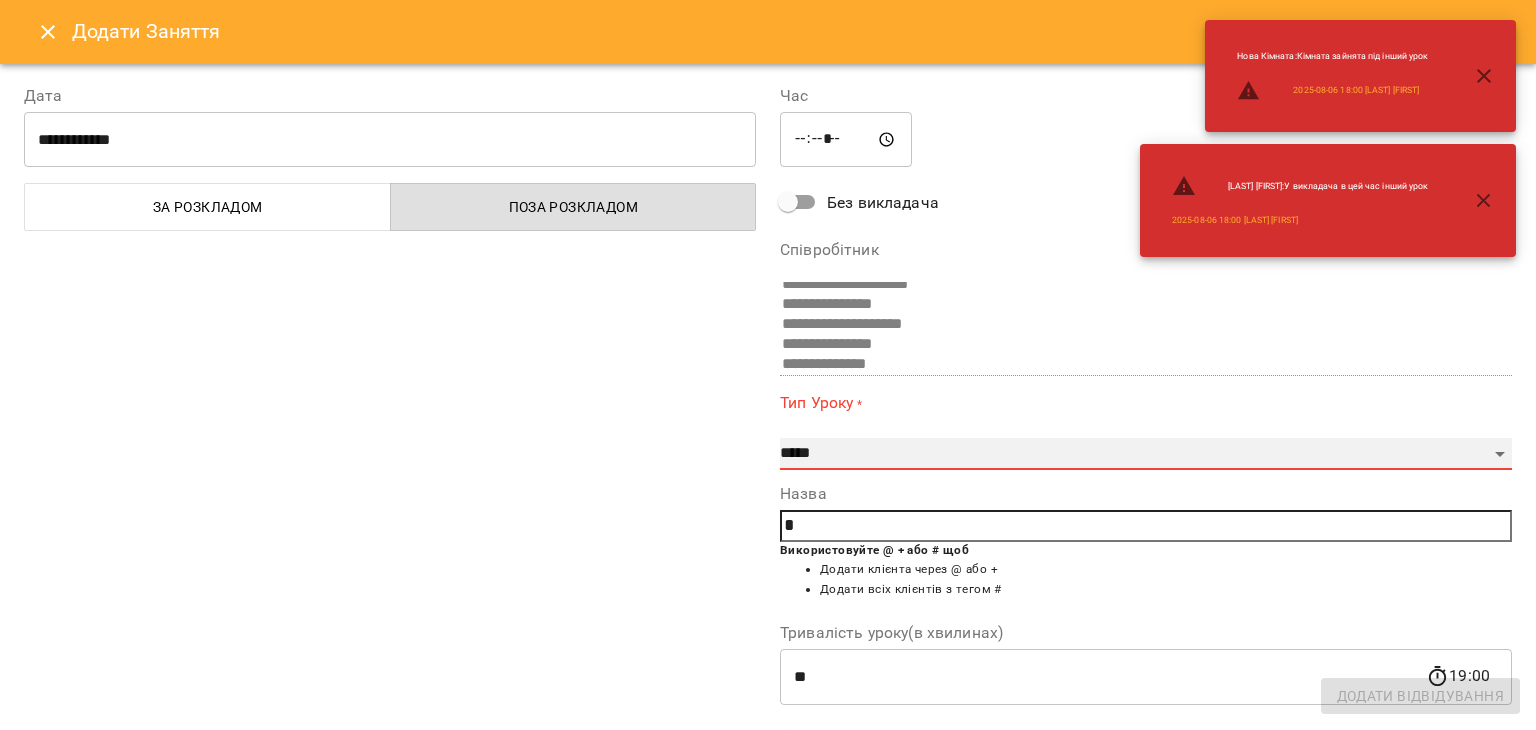 click on "**********" at bounding box center [1146, 454] 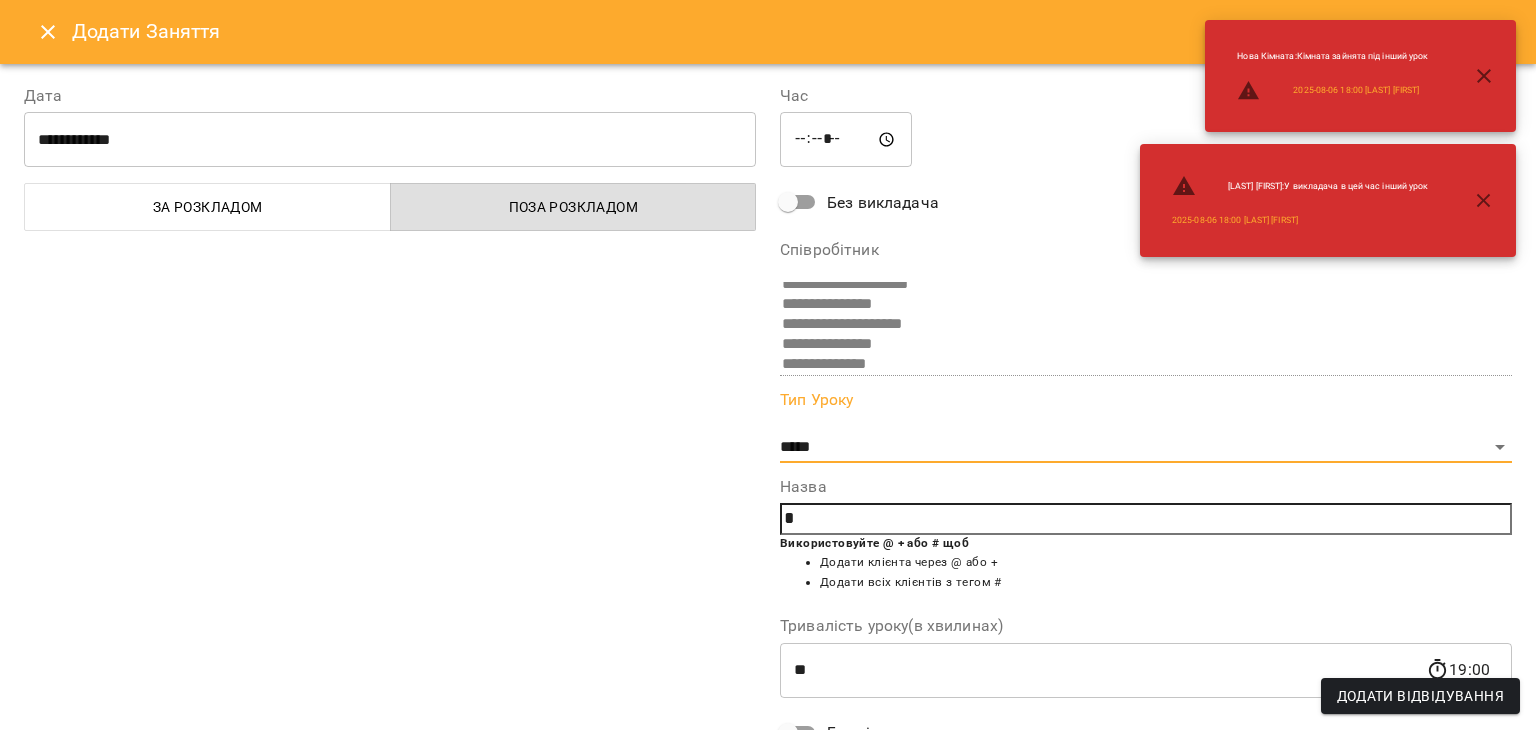 click on "*" at bounding box center (1146, 519) 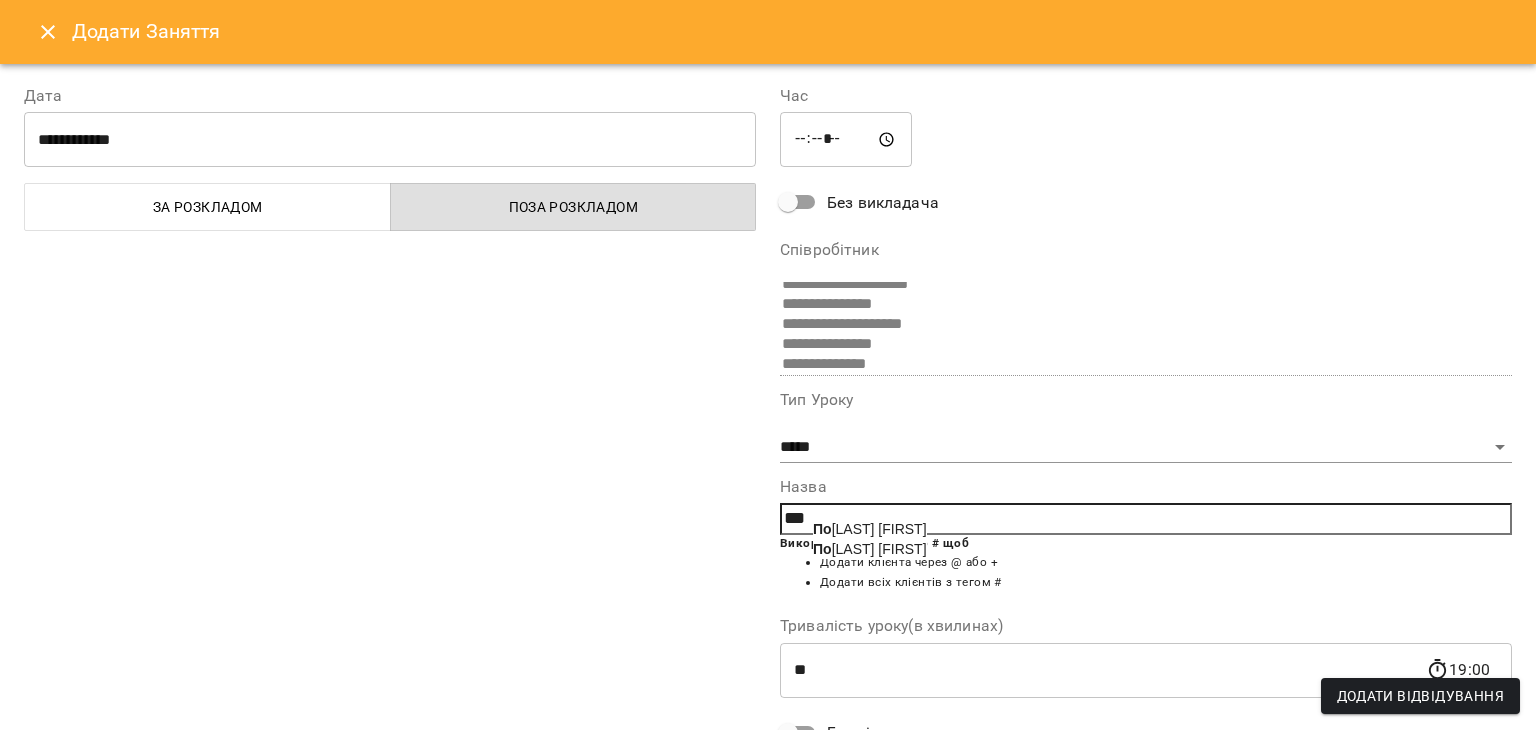 click on "По номарьова Катерина" at bounding box center (870, 549) 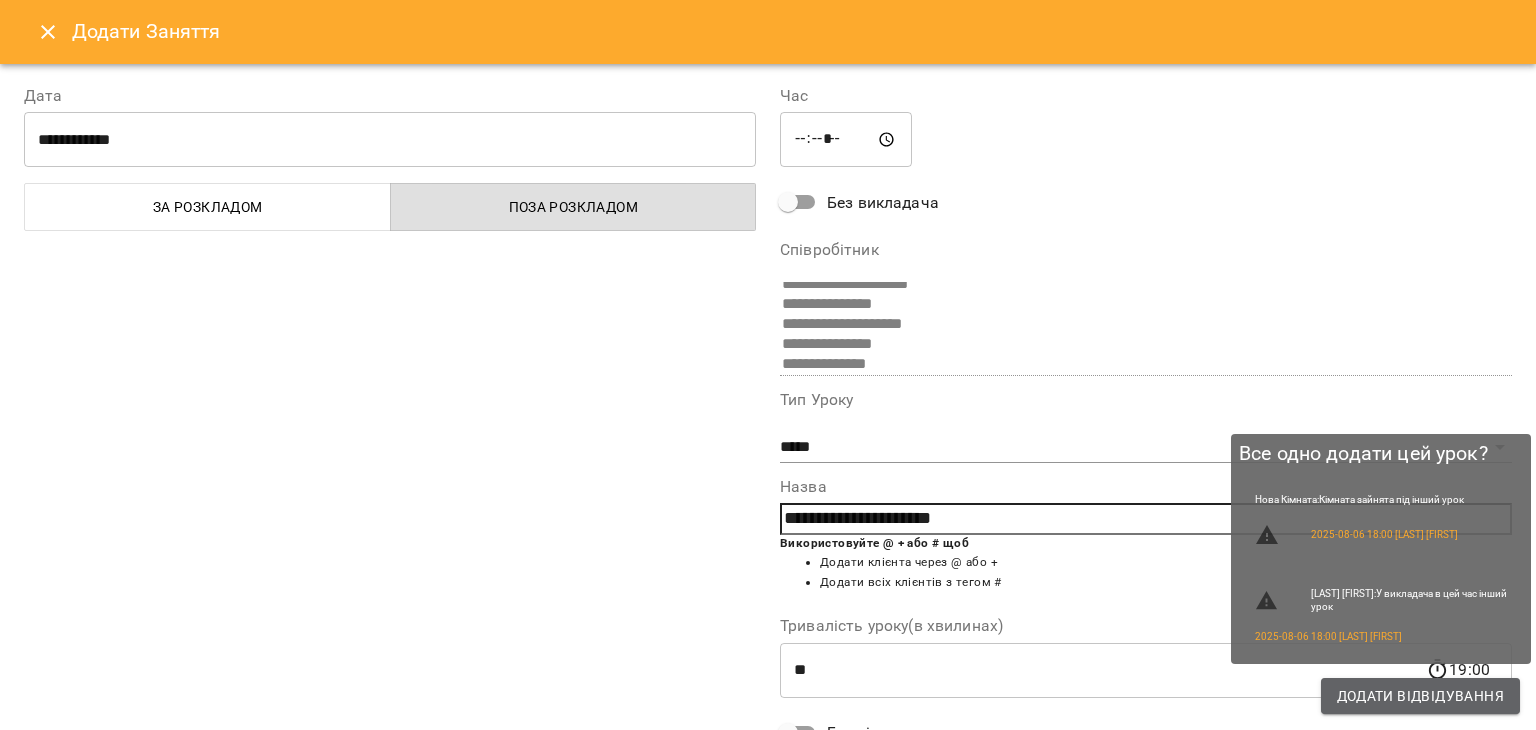 click on "Додати Відвідування" at bounding box center [1420, 696] 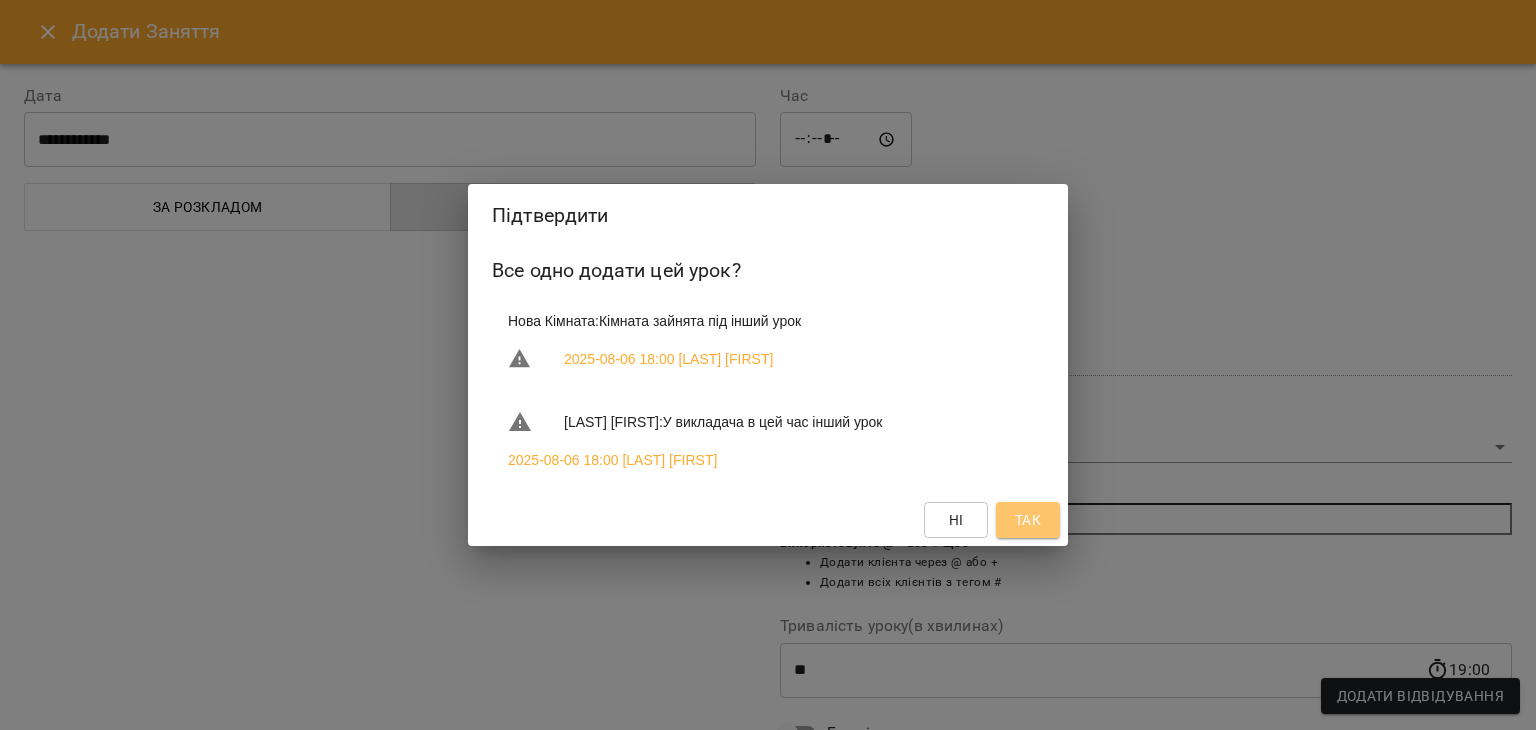 click on "Так" at bounding box center (1028, 520) 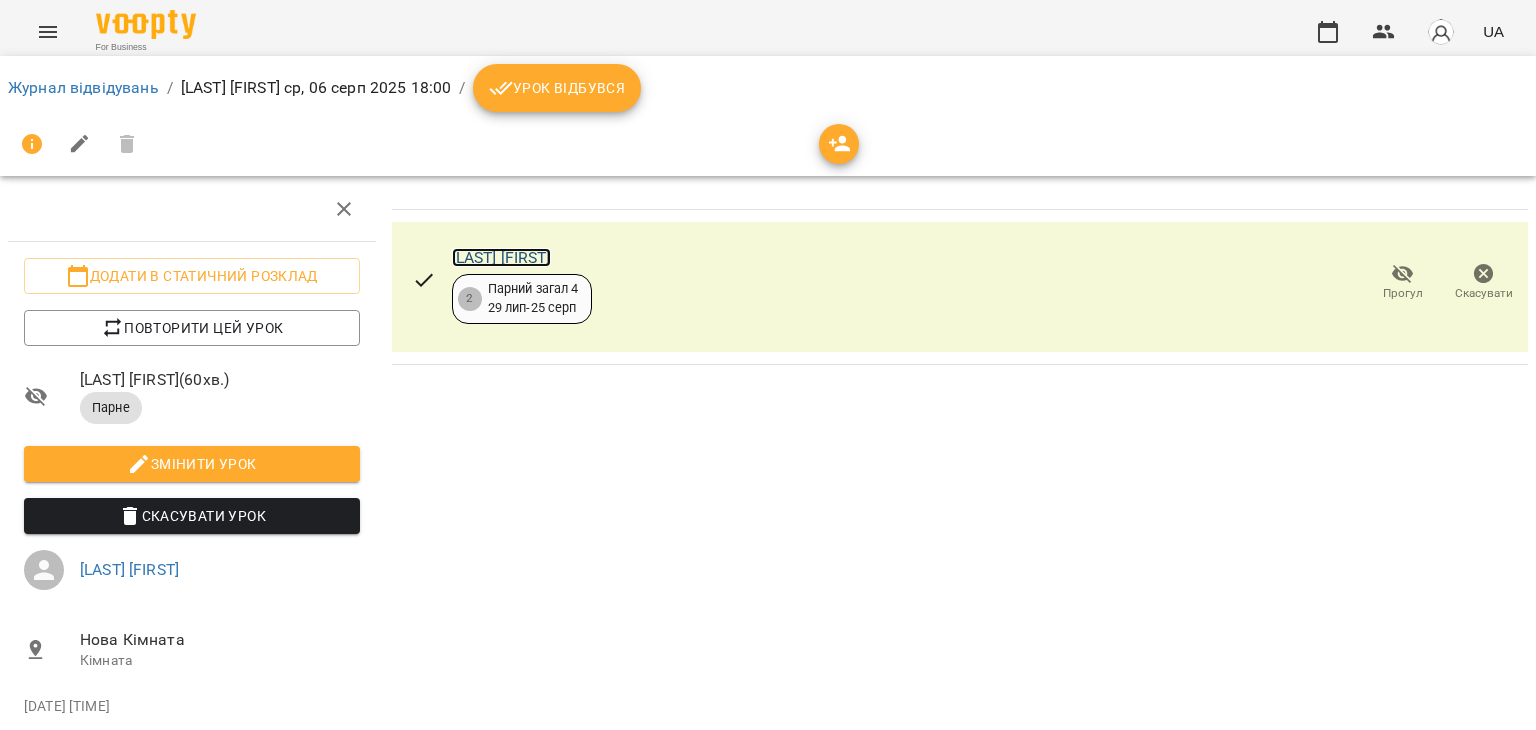 click on "[LAST] [FIRST]" at bounding box center [501, 257] 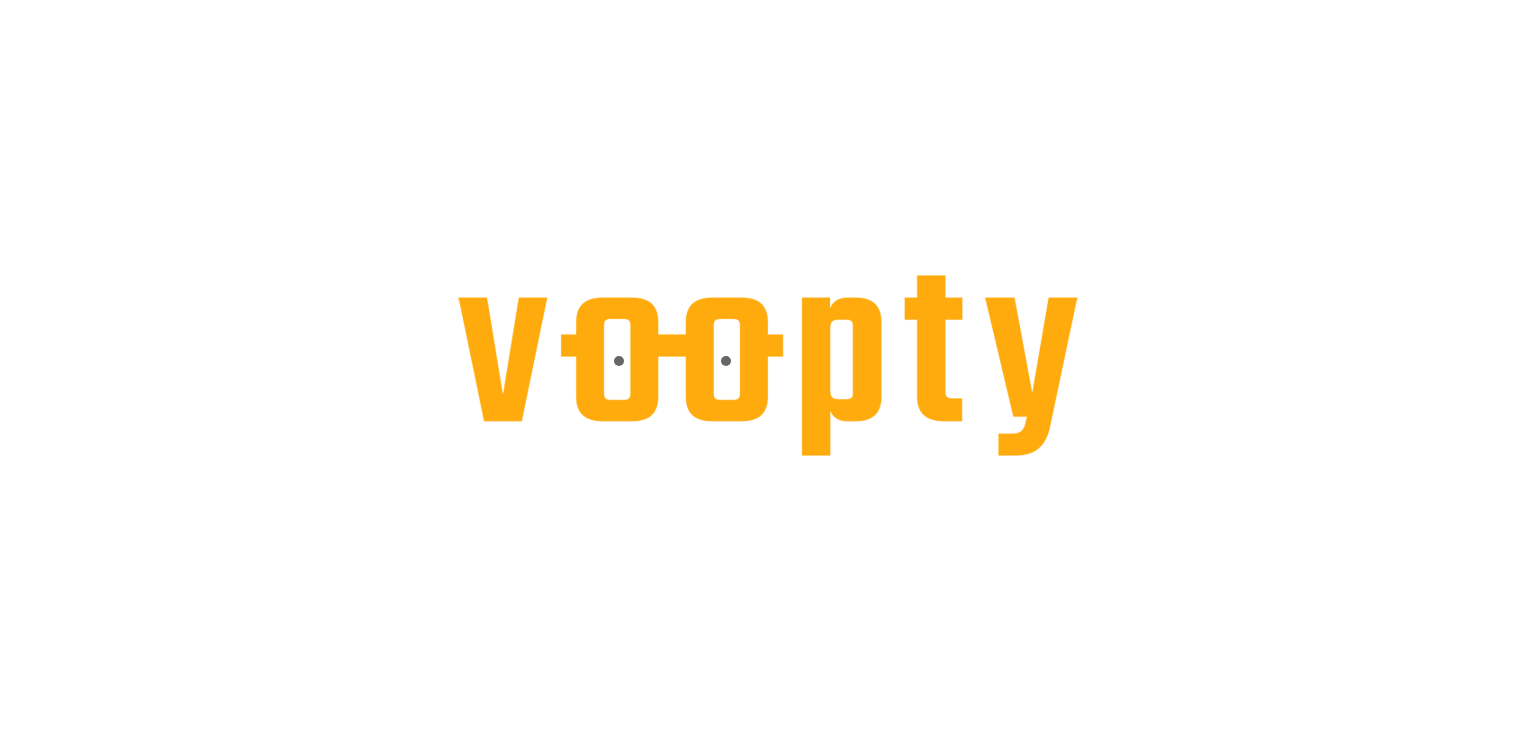 scroll, scrollTop: 0, scrollLeft: 0, axis: both 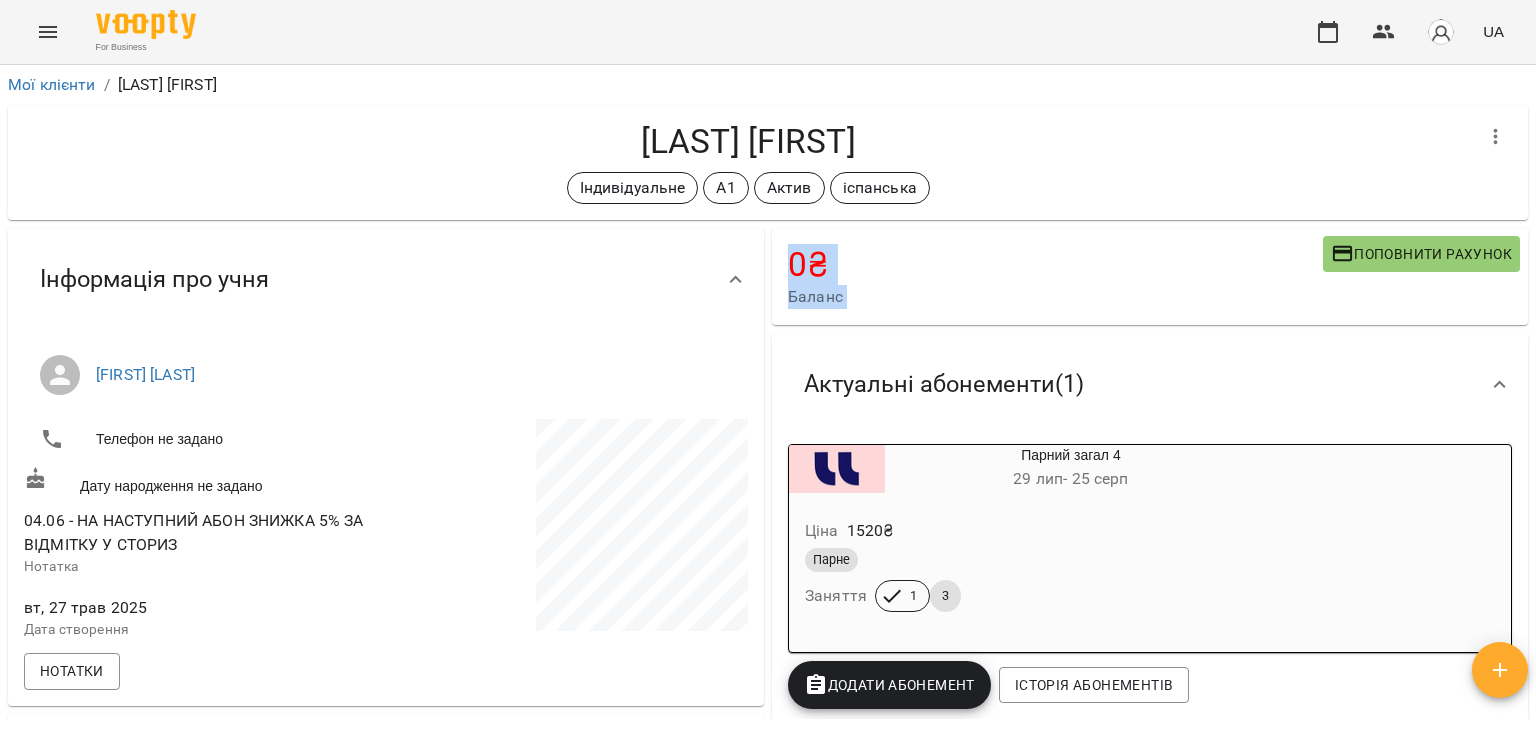 drag, startPoint x: 1535, startPoint y: 181, endPoint x: 1535, endPoint y: 225, distance: 44 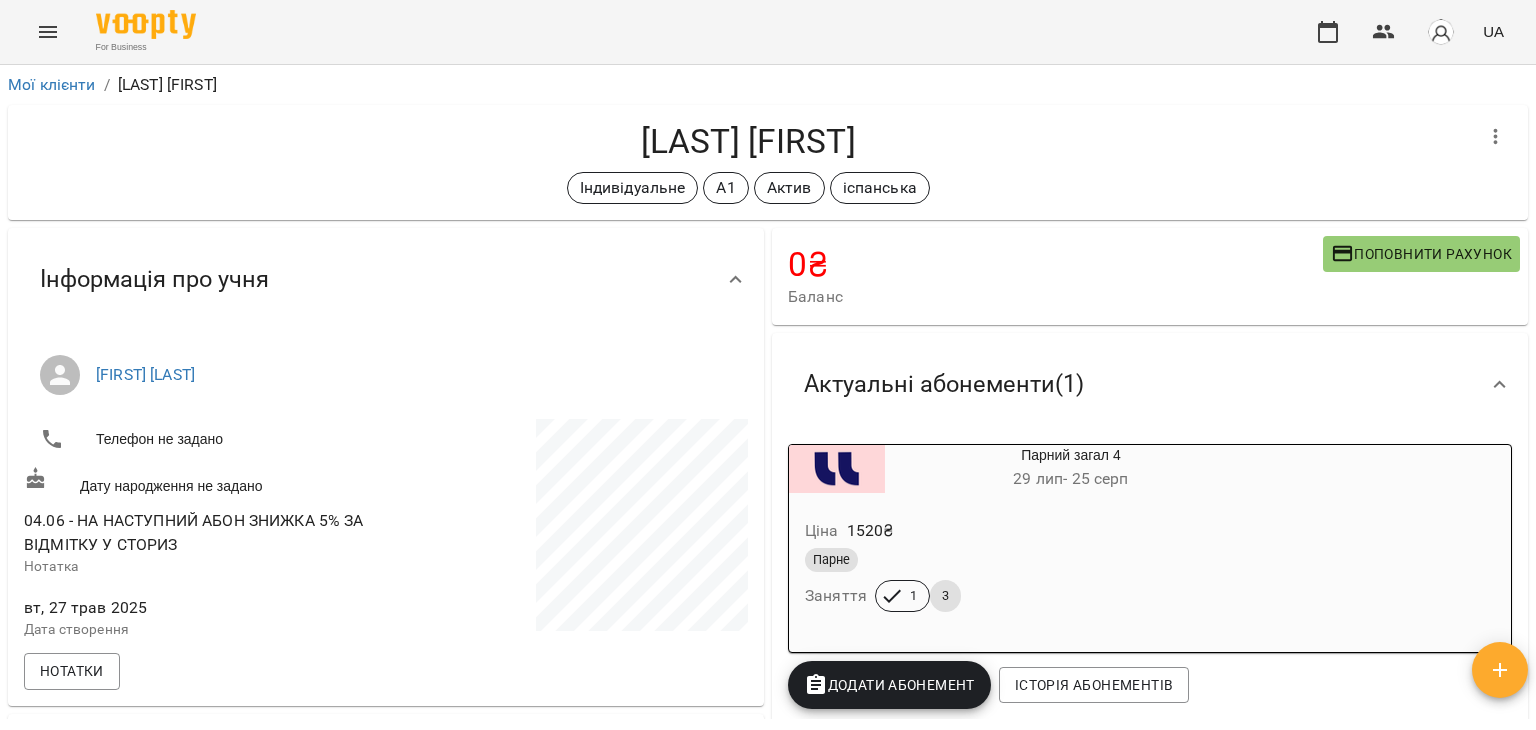 click on "**********" at bounding box center [768, 430] 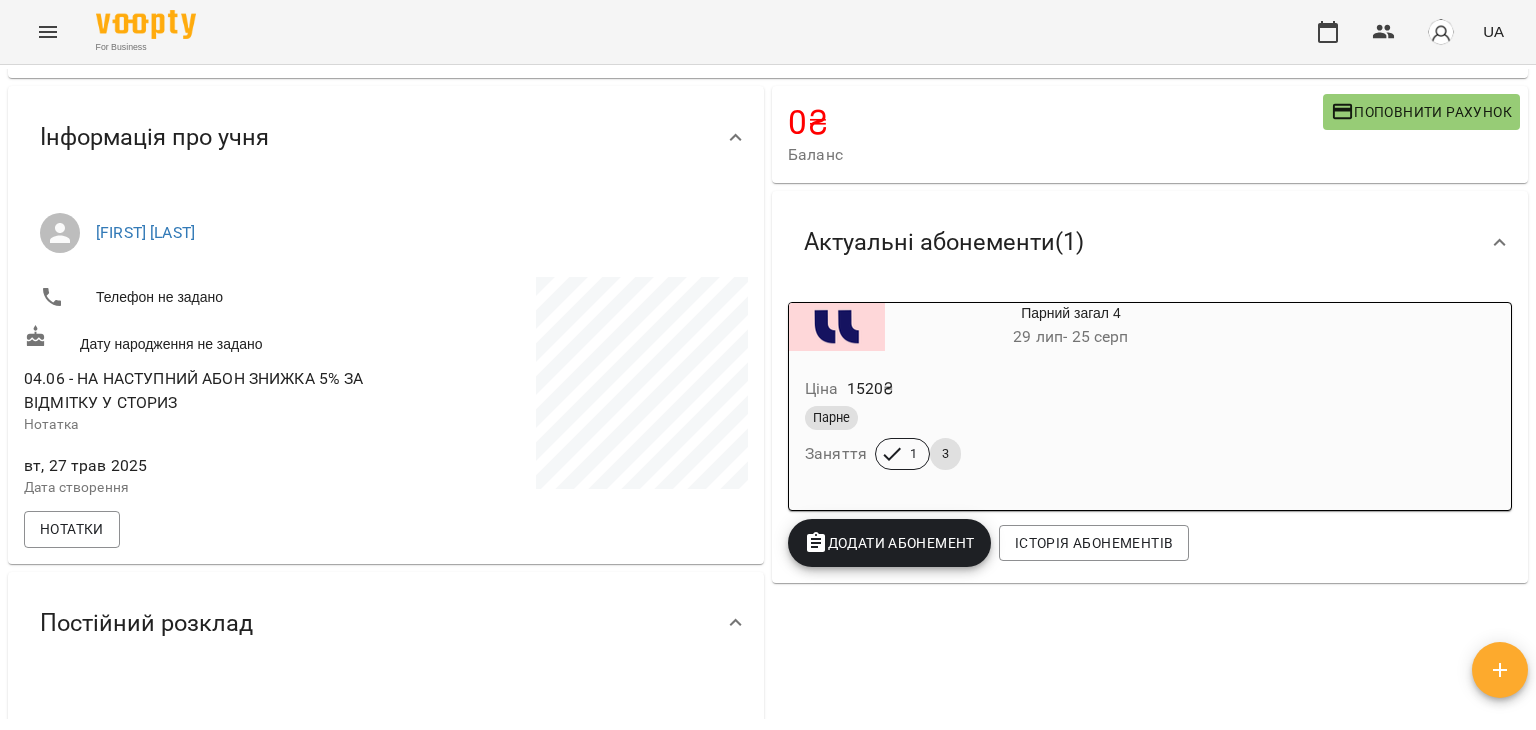 scroll, scrollTop: 102, scrollLeft: 0, axis: vertical 